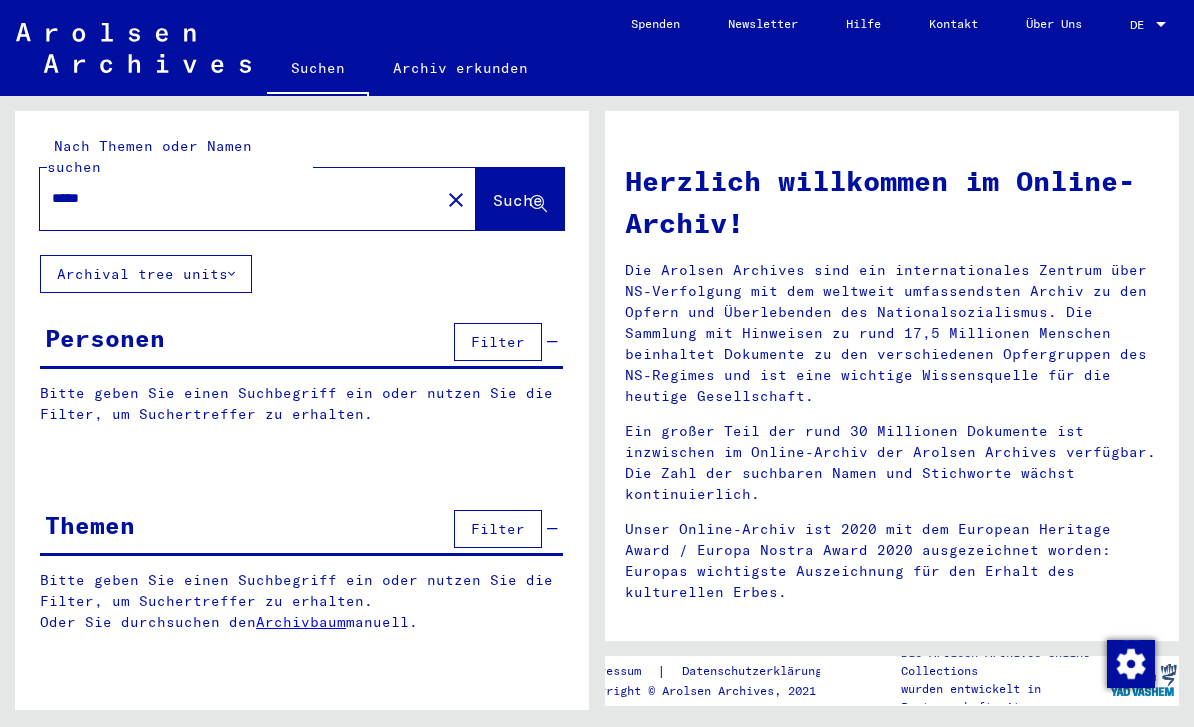 scroll, scrollTop: 0, scrollLeft: 0, axis: both 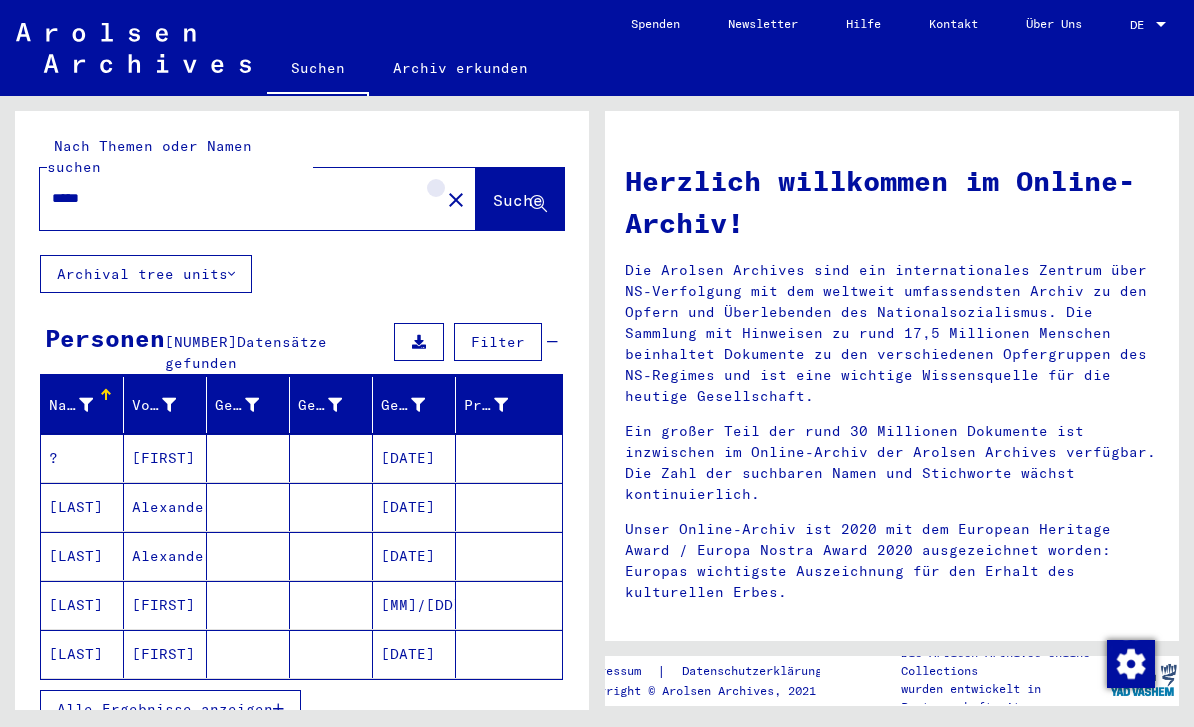 click on "close" 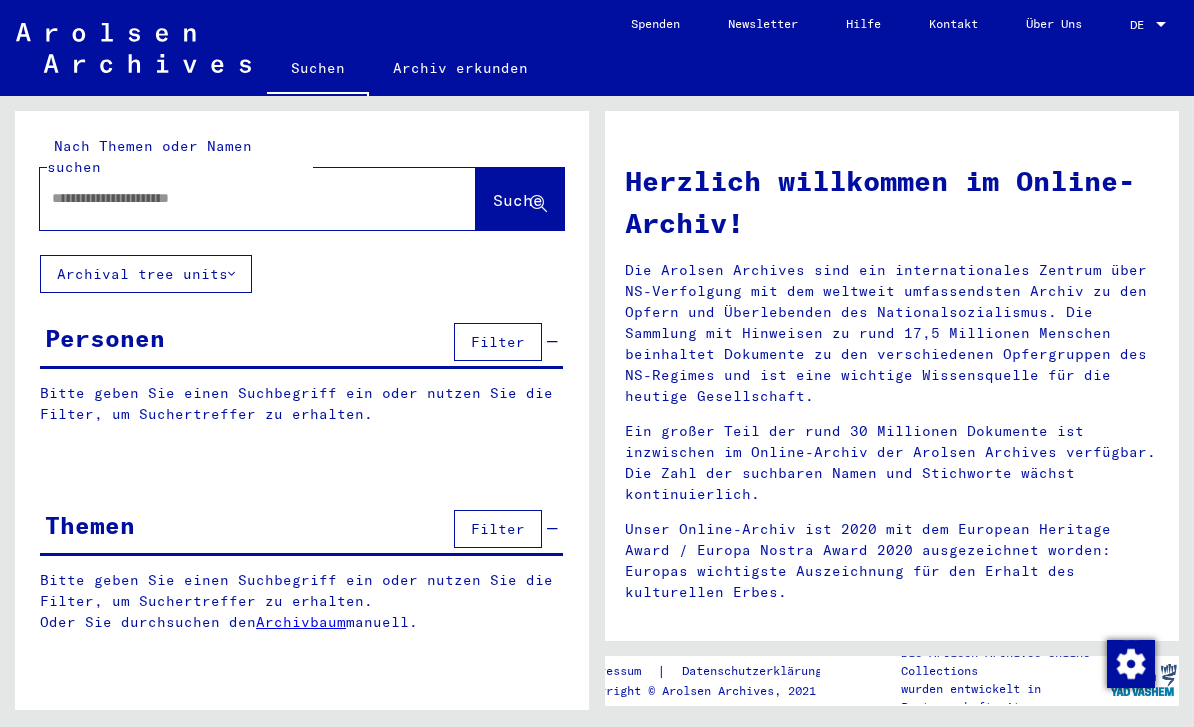 click at bounding box center [234, 198] 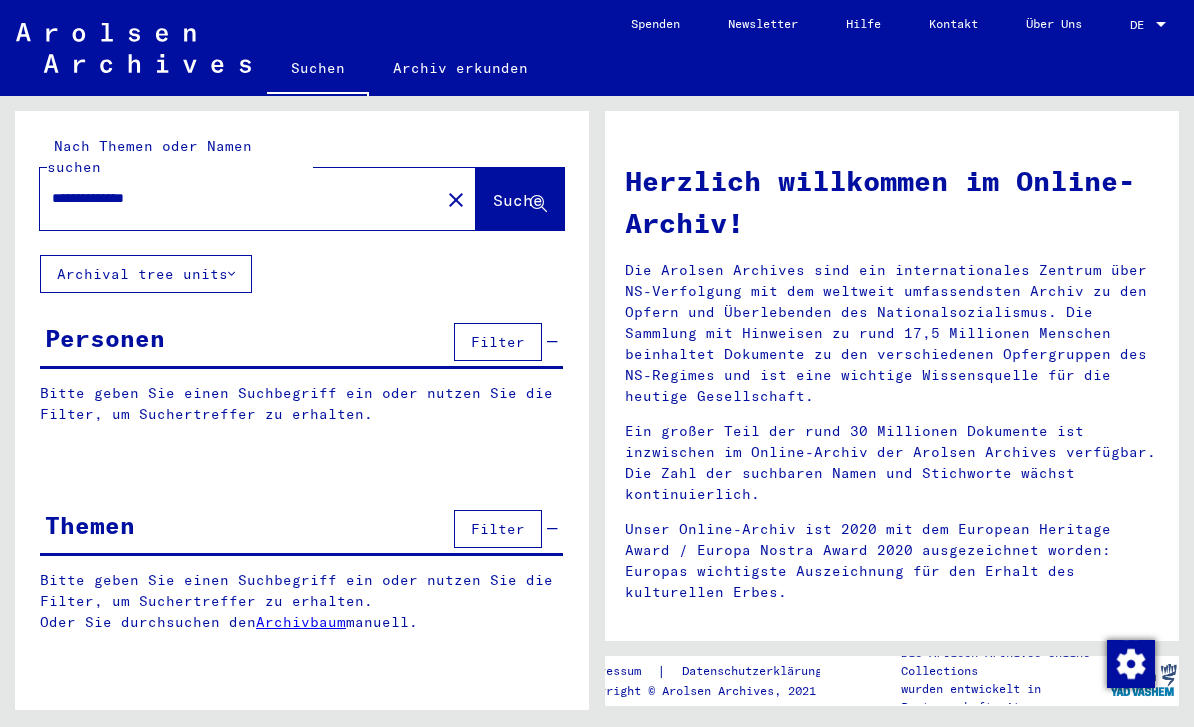 type on "**********" 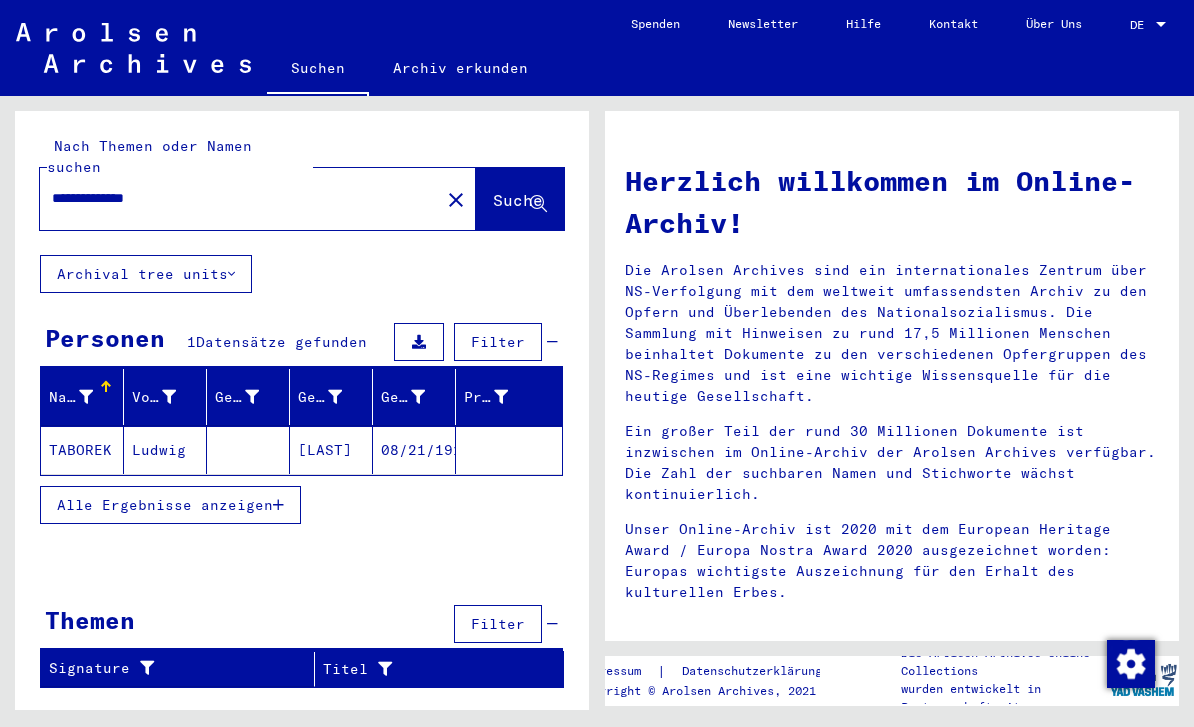 click on "[LAST]" 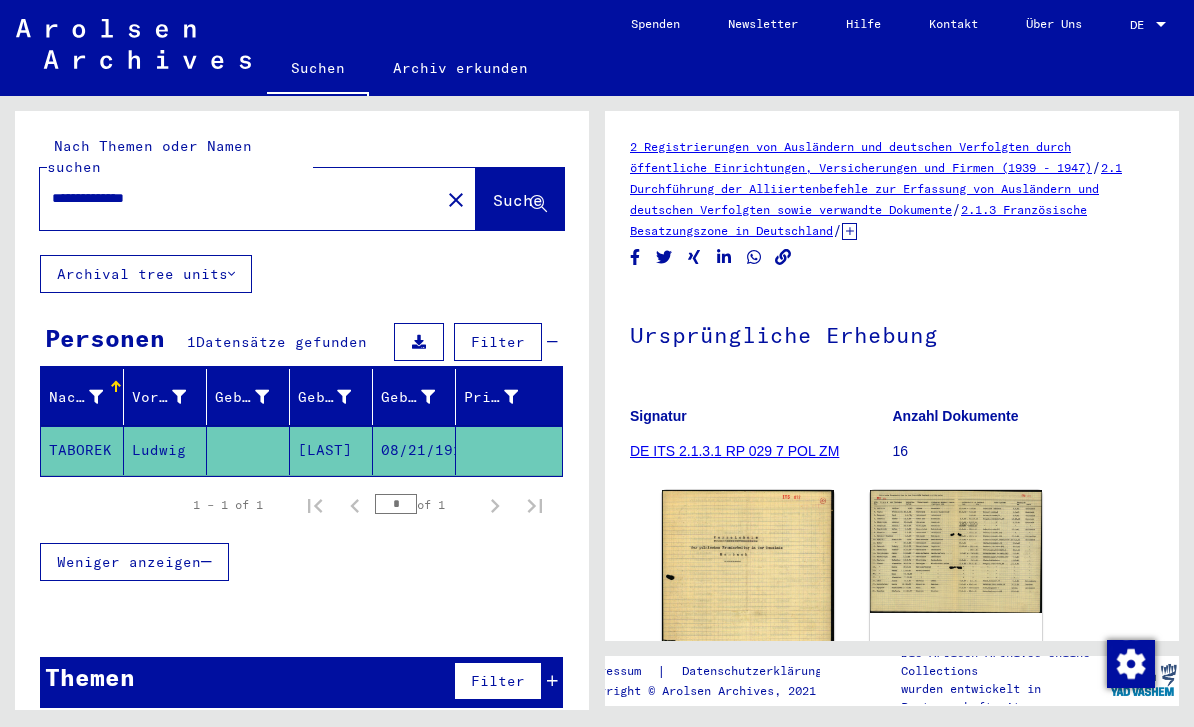 scroll, scrollTop: 107, scrollLeft: 0, axis: vertical 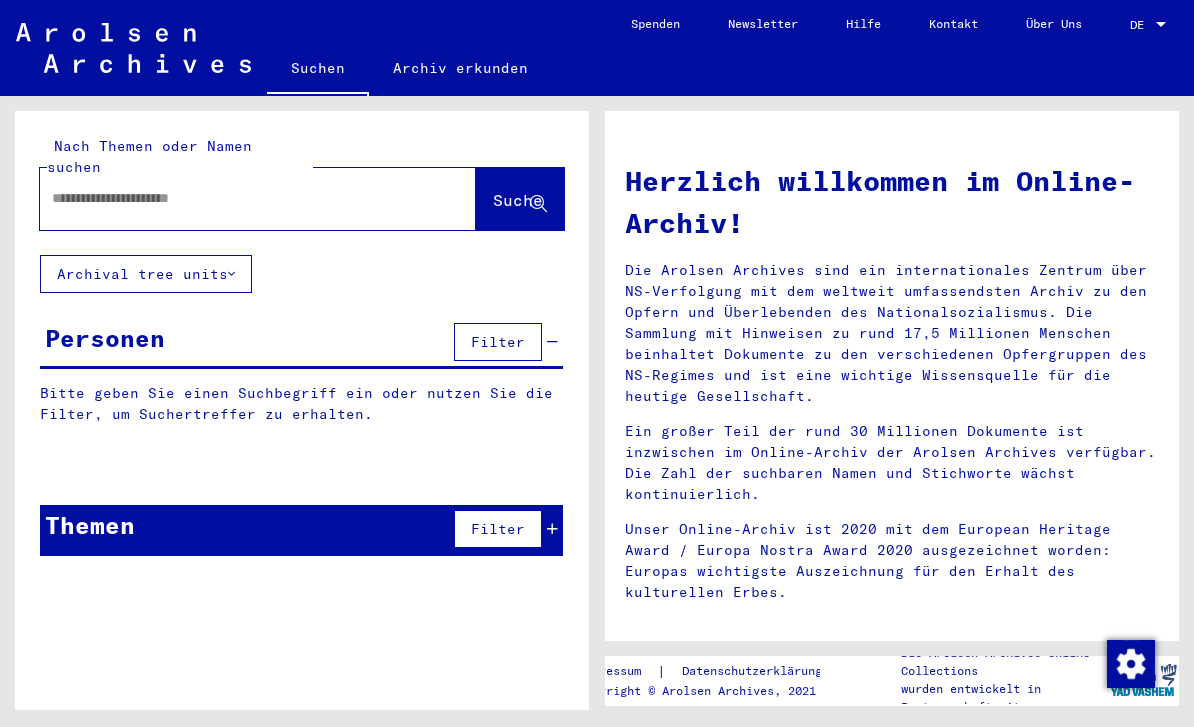 click 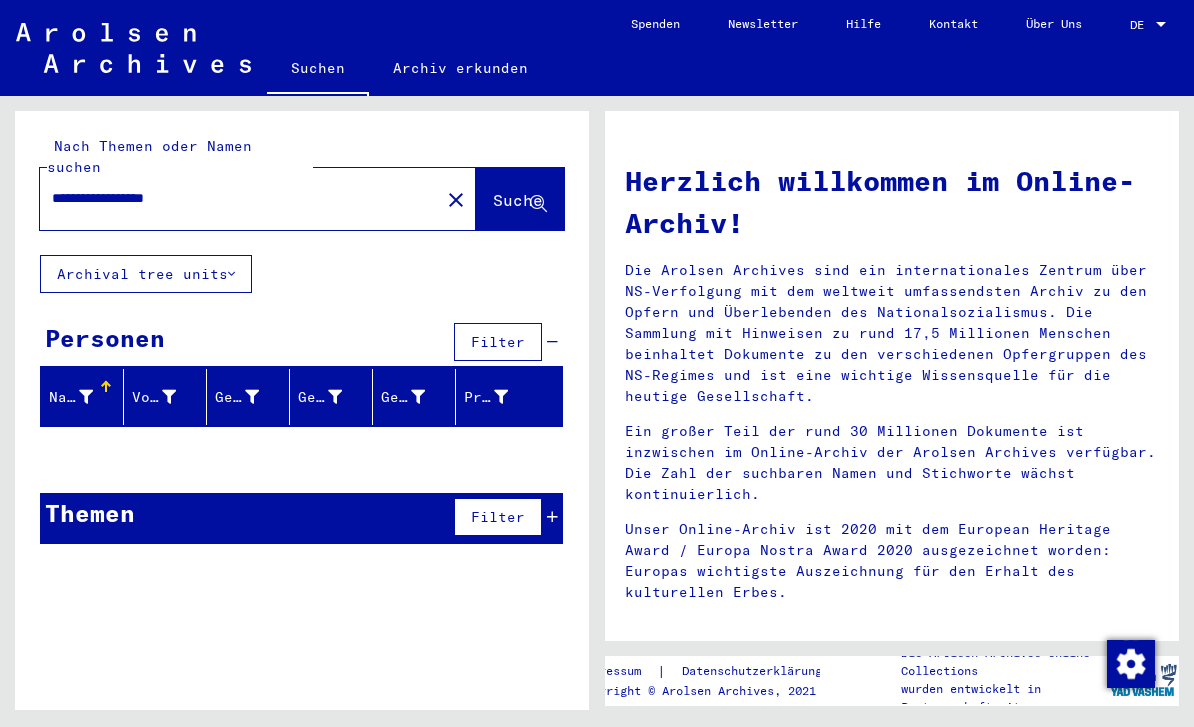 click on "**********" at bounding box center (234, 198) 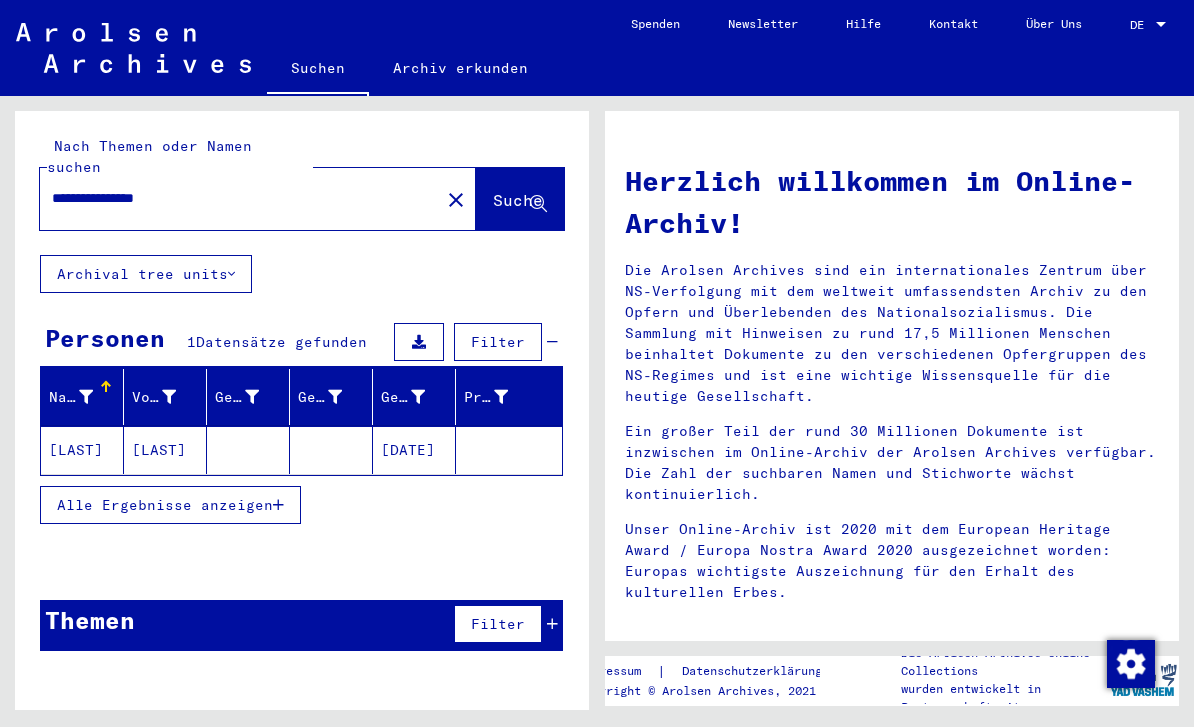 click on "[DATE]" 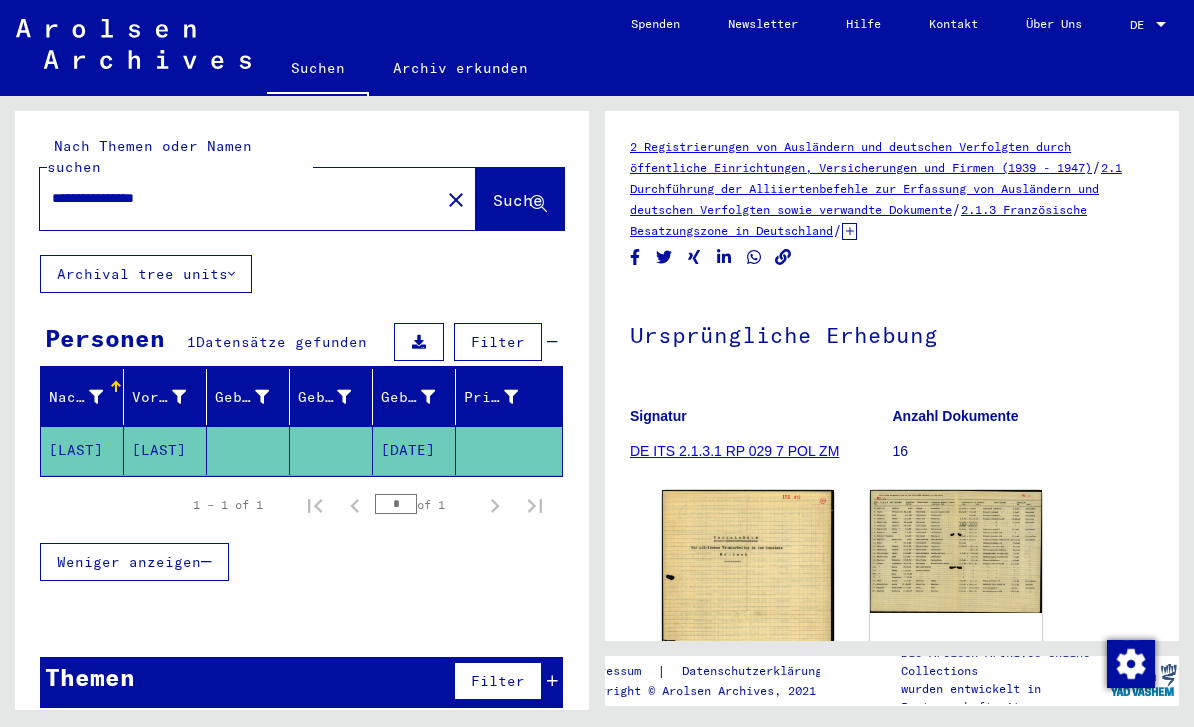 scroll, scrollTop: 0, scrollLeft: 0, axis: both 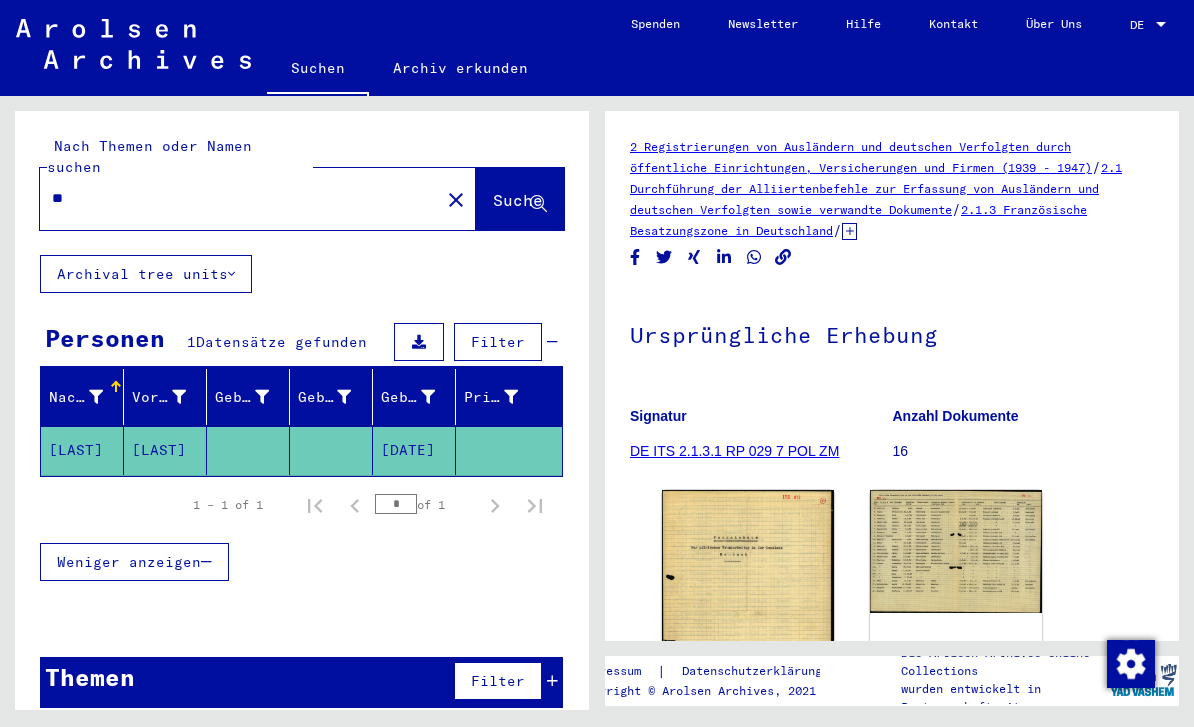 type on "*" 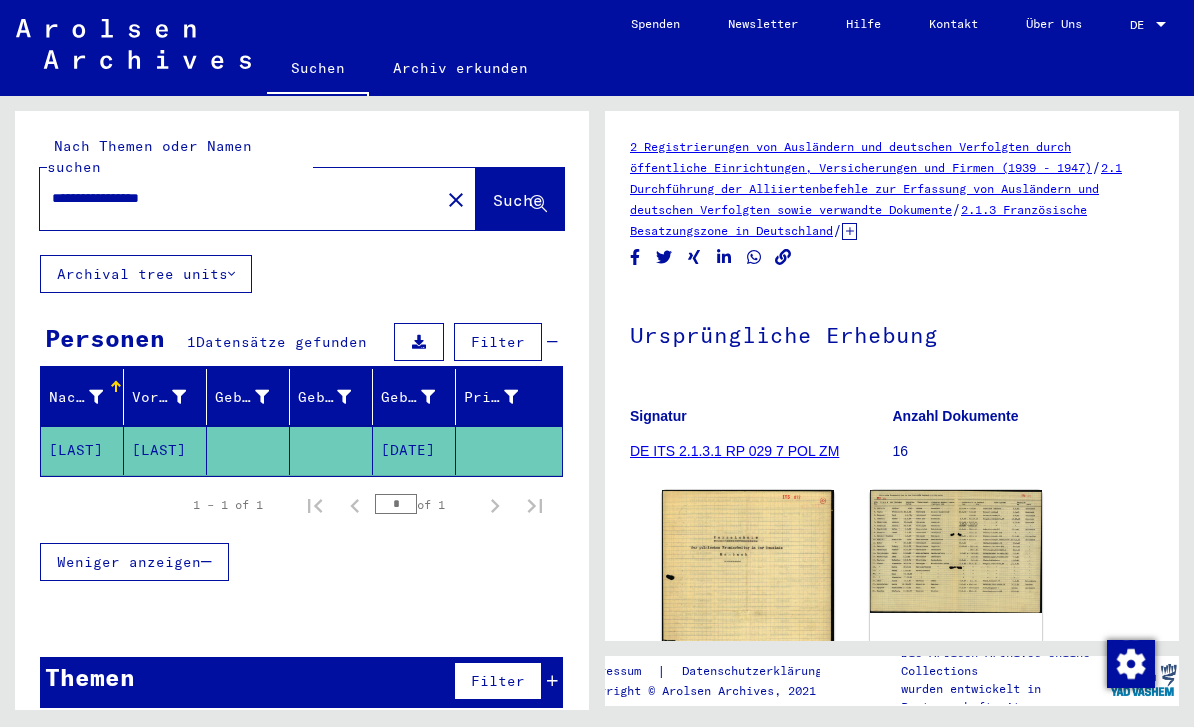 type on "**********" 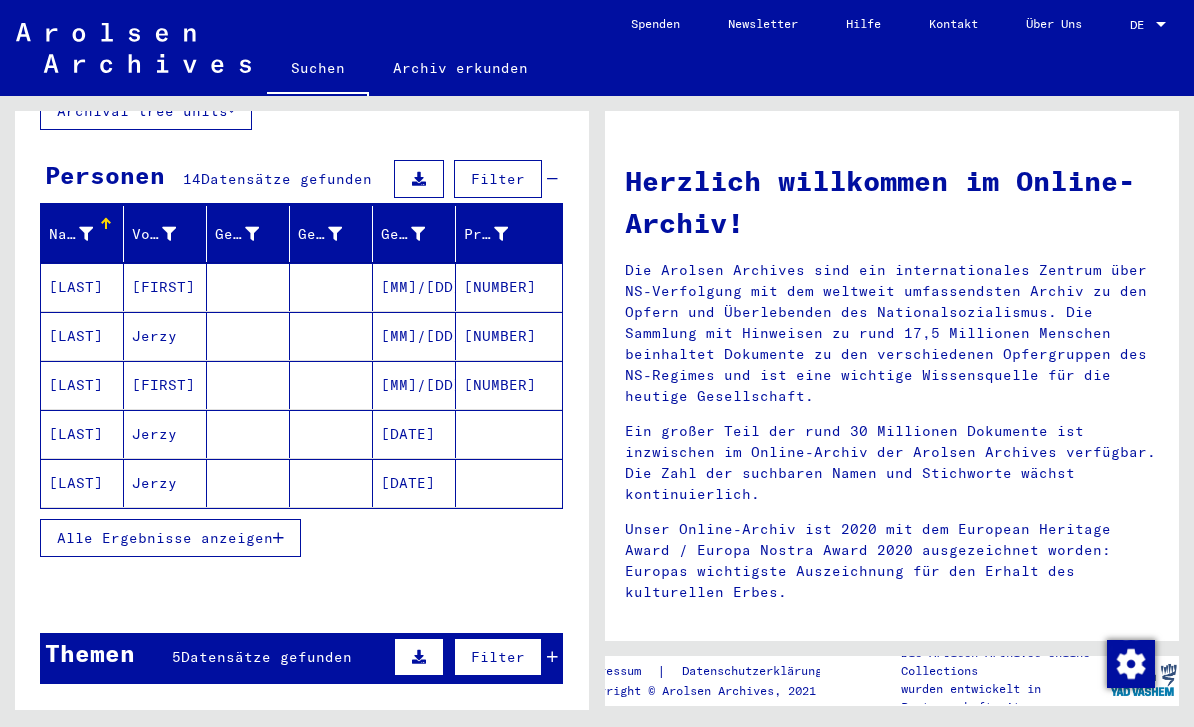scroll, scrollTop: 163, scrollLeft: 0, axis: vertical 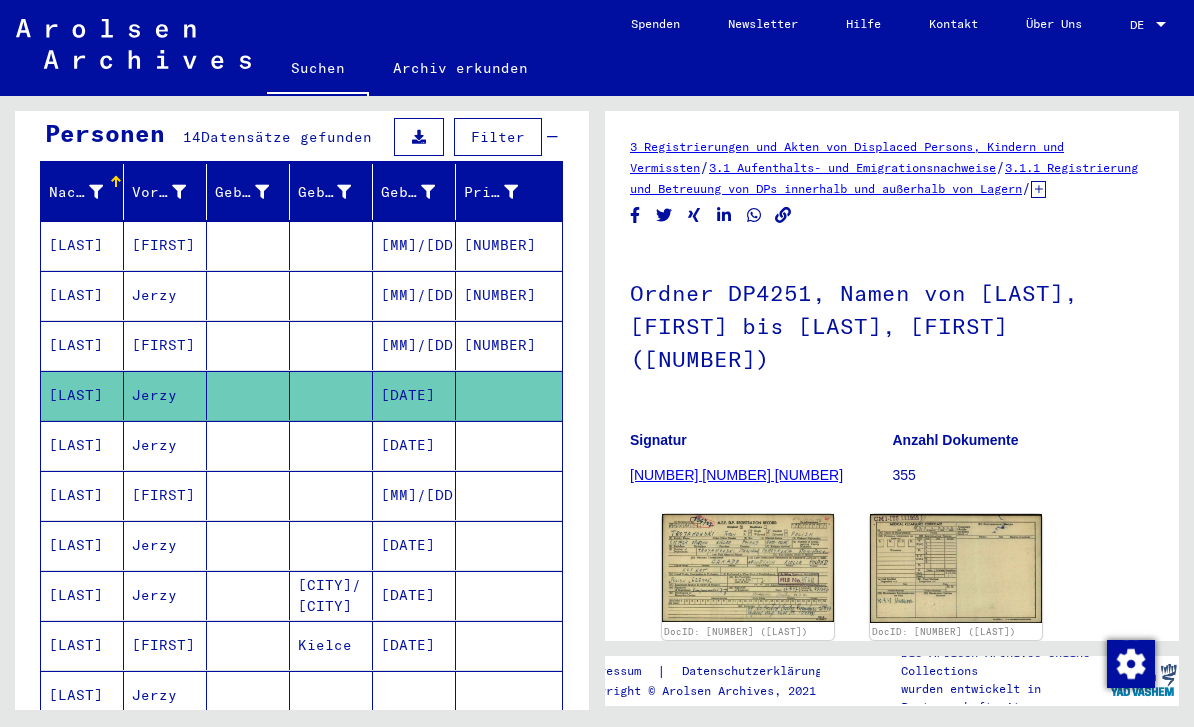 click on "Jerzy" at bounding box center [165, 495] 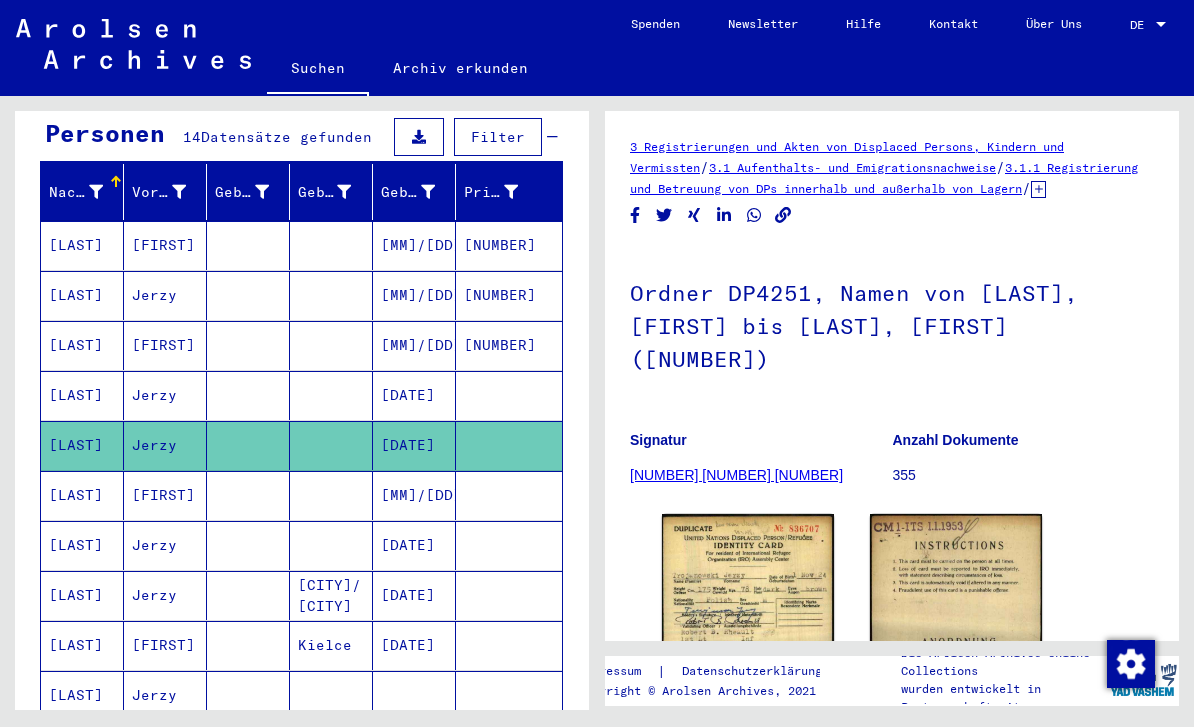 scroll, scrollTop: 0, scrollLeft: 0, axis: both 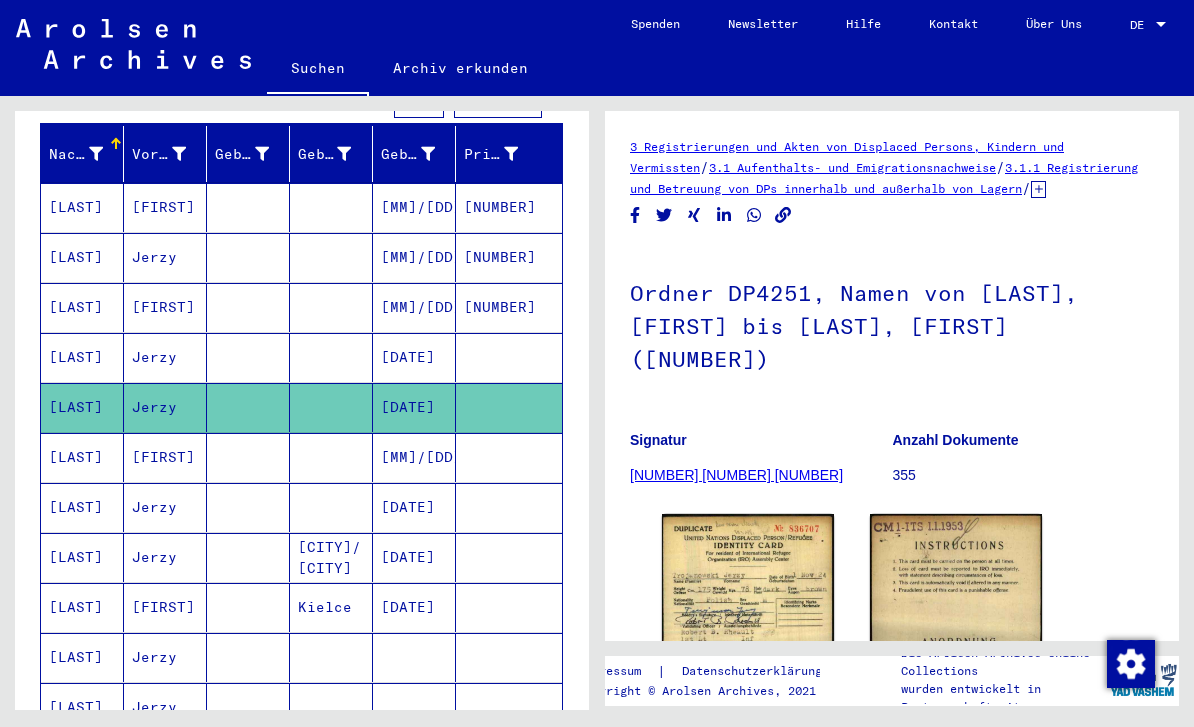 click on "[LAST]" at bounding box center (82, 407) 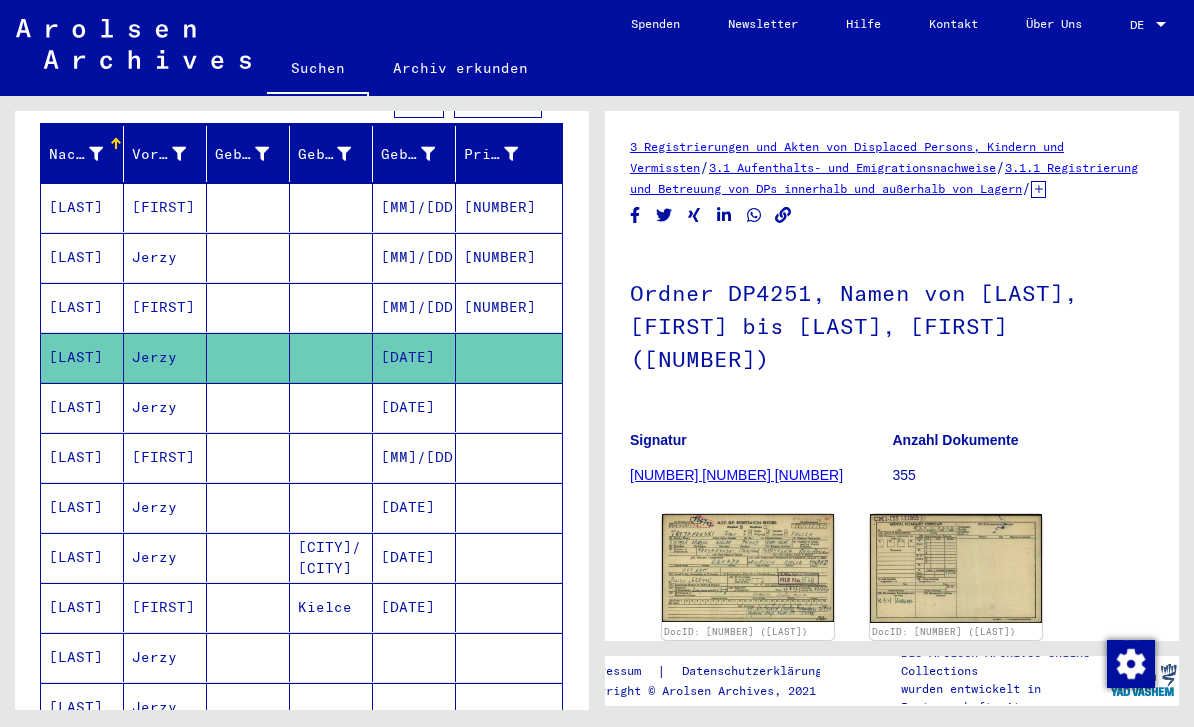 scroll, scrollTop: 0, scrollLeft: 0, axis: both 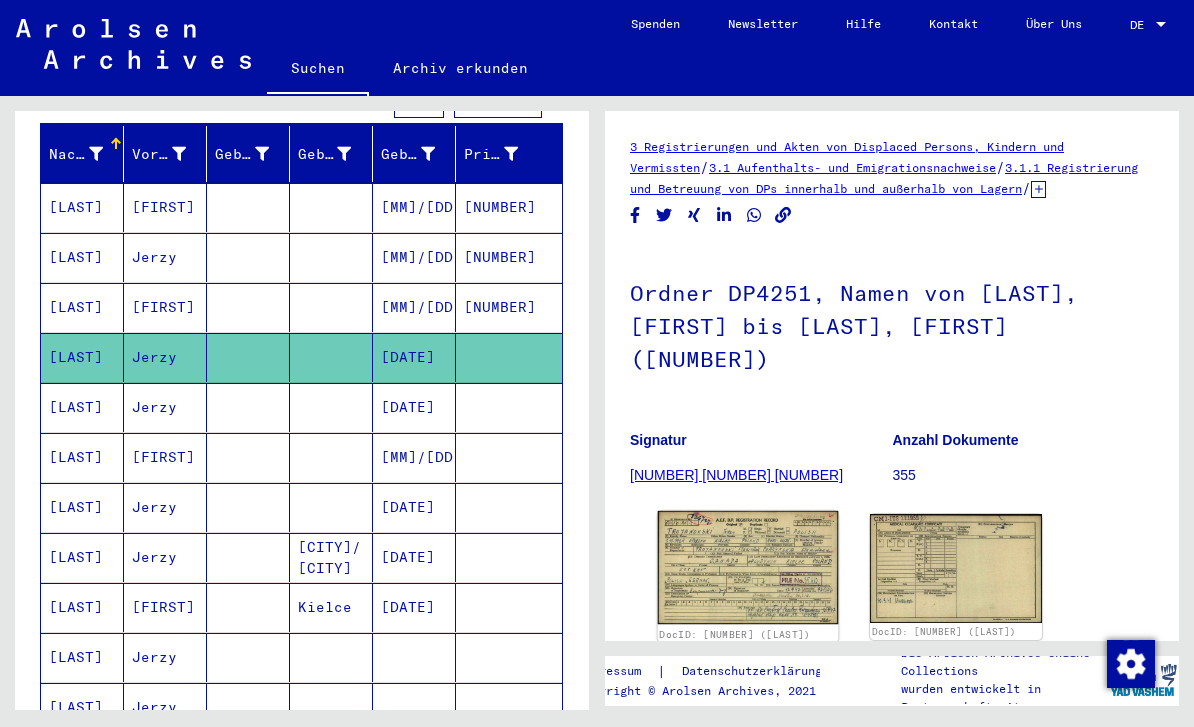 click 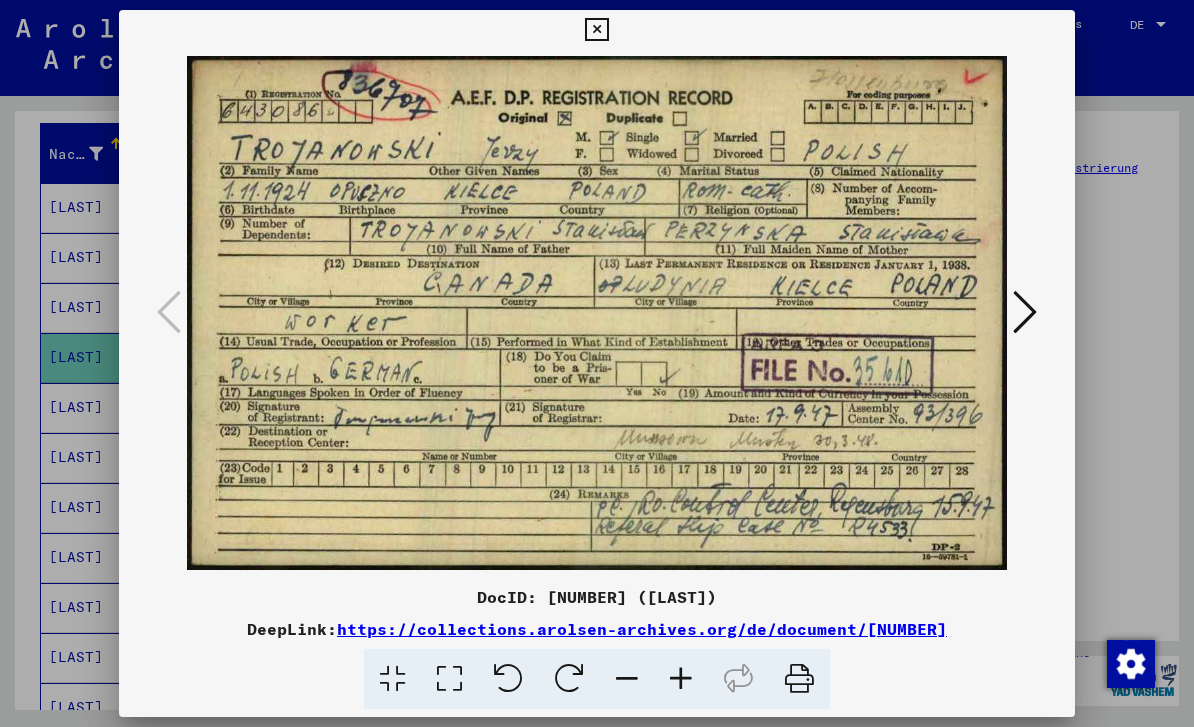 click at bounding box center [1025, 312] 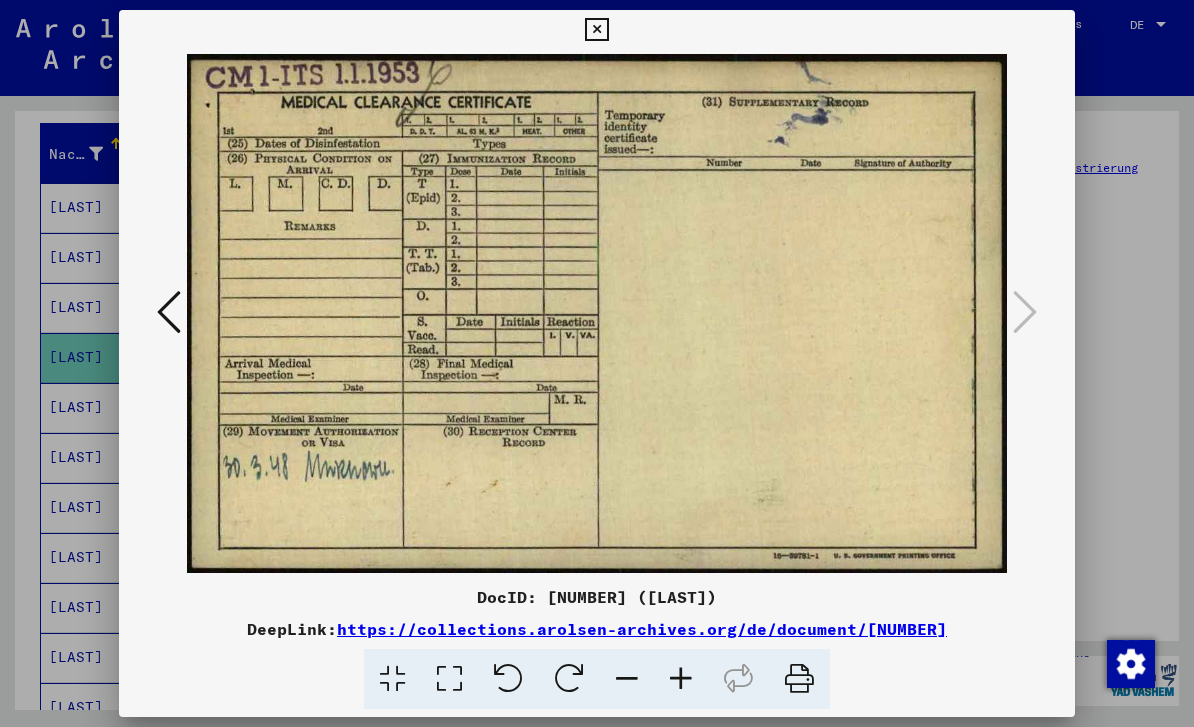 click at bounding box center [169, 313] 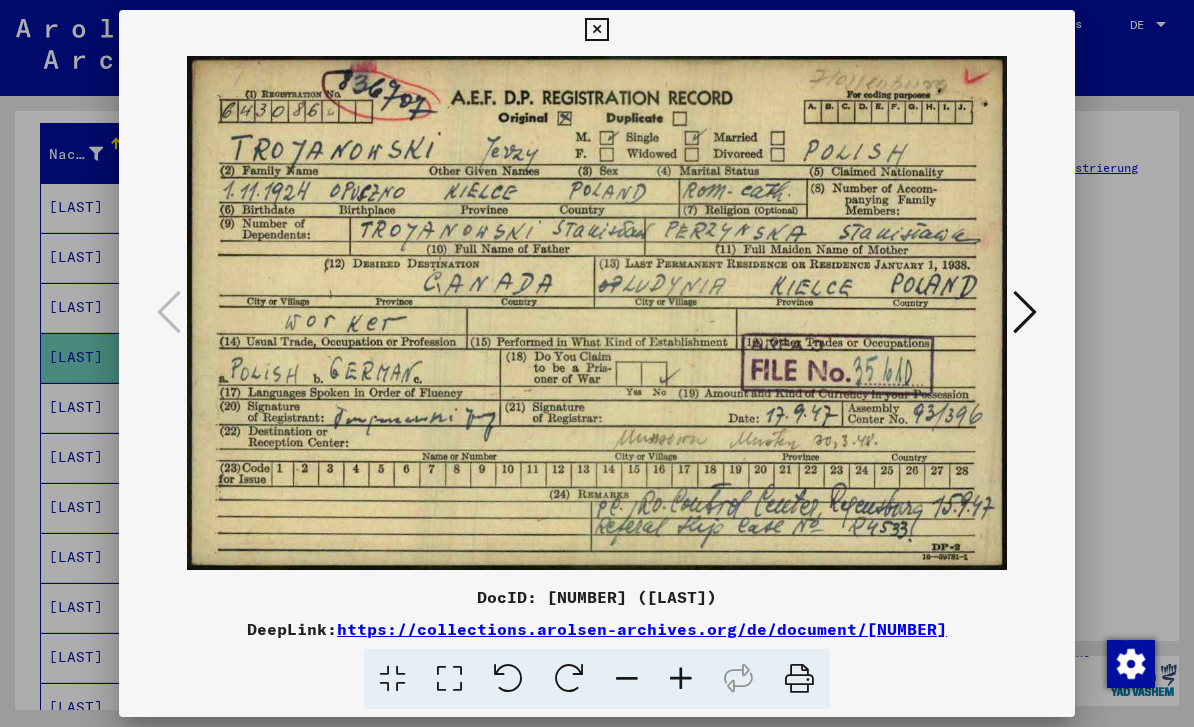 click at bounding box center (597, 363) 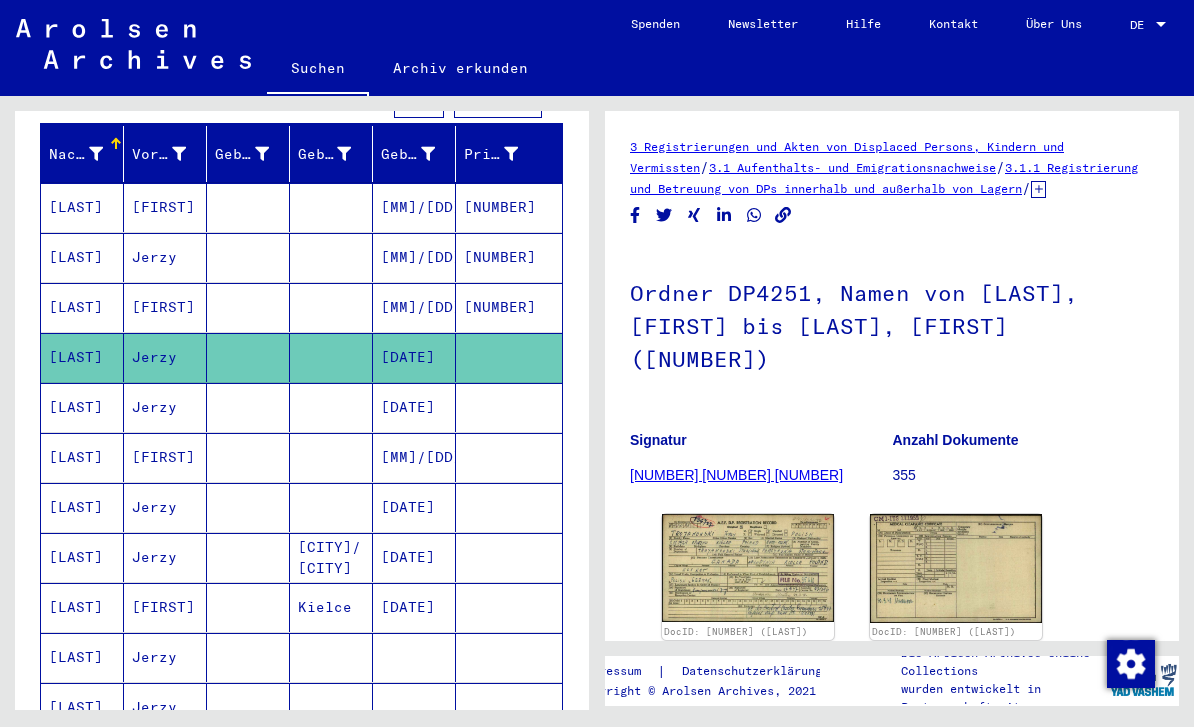 click on "[DATE]" at bounding box center [414, 457] 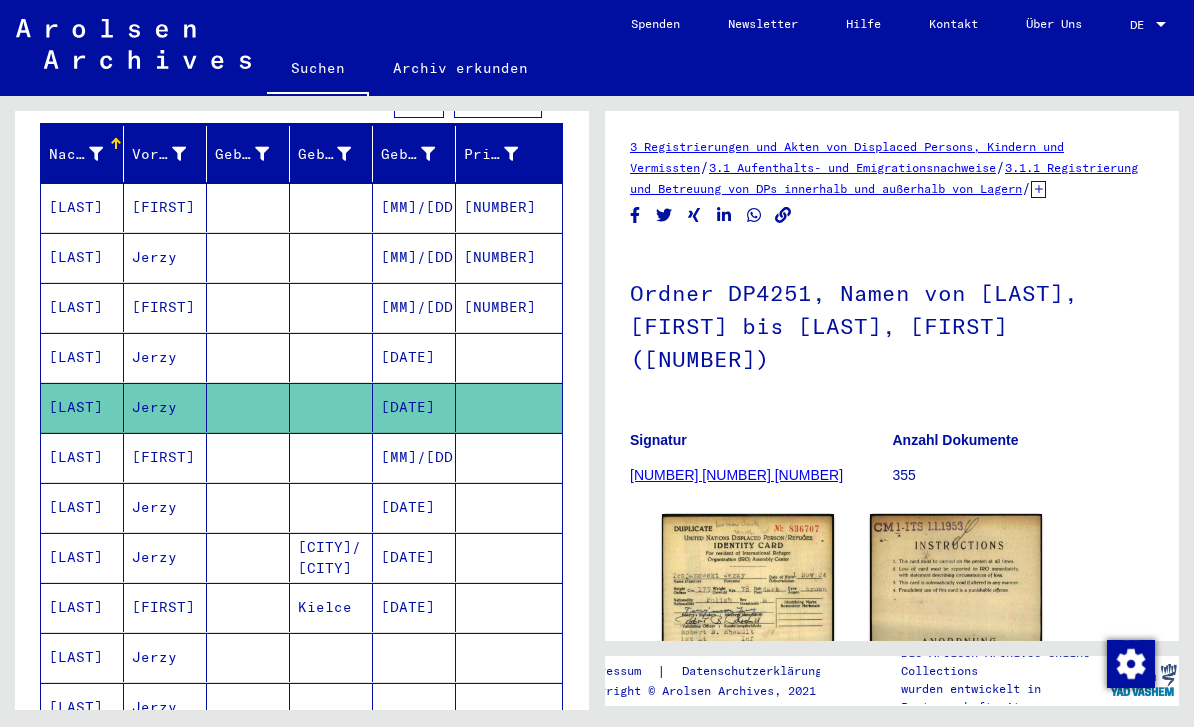 scroll, scrollTop: 0, scrollLeft: 0, axis: both 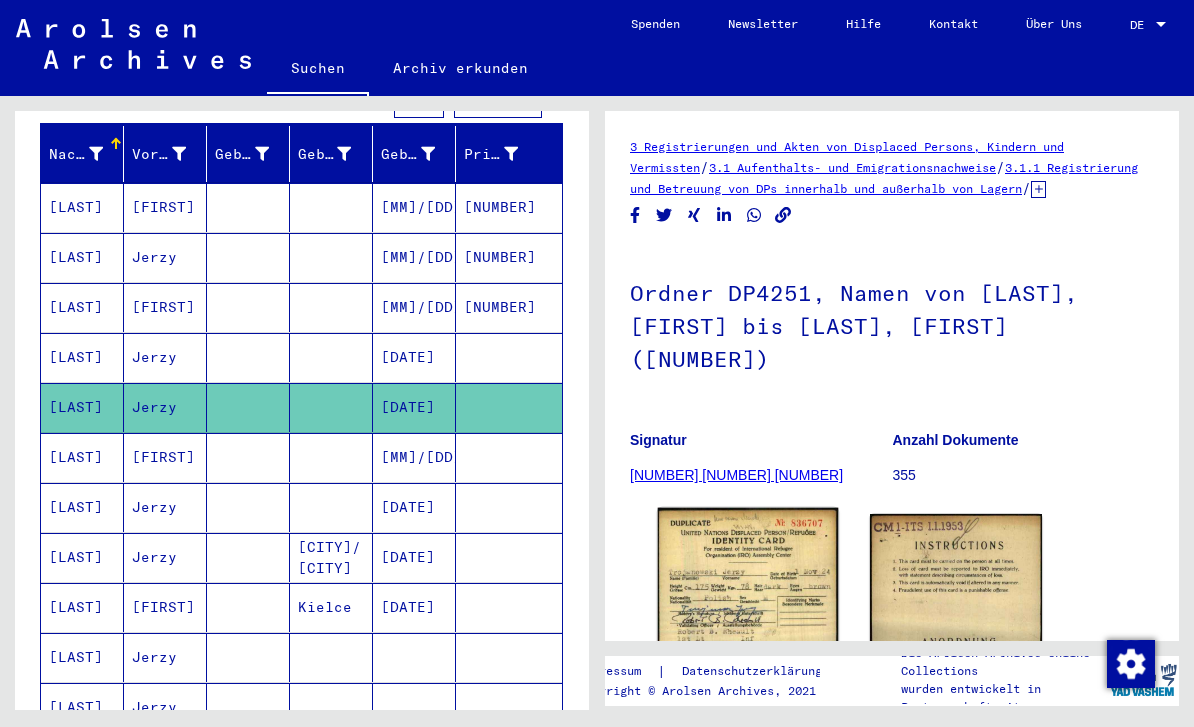 click 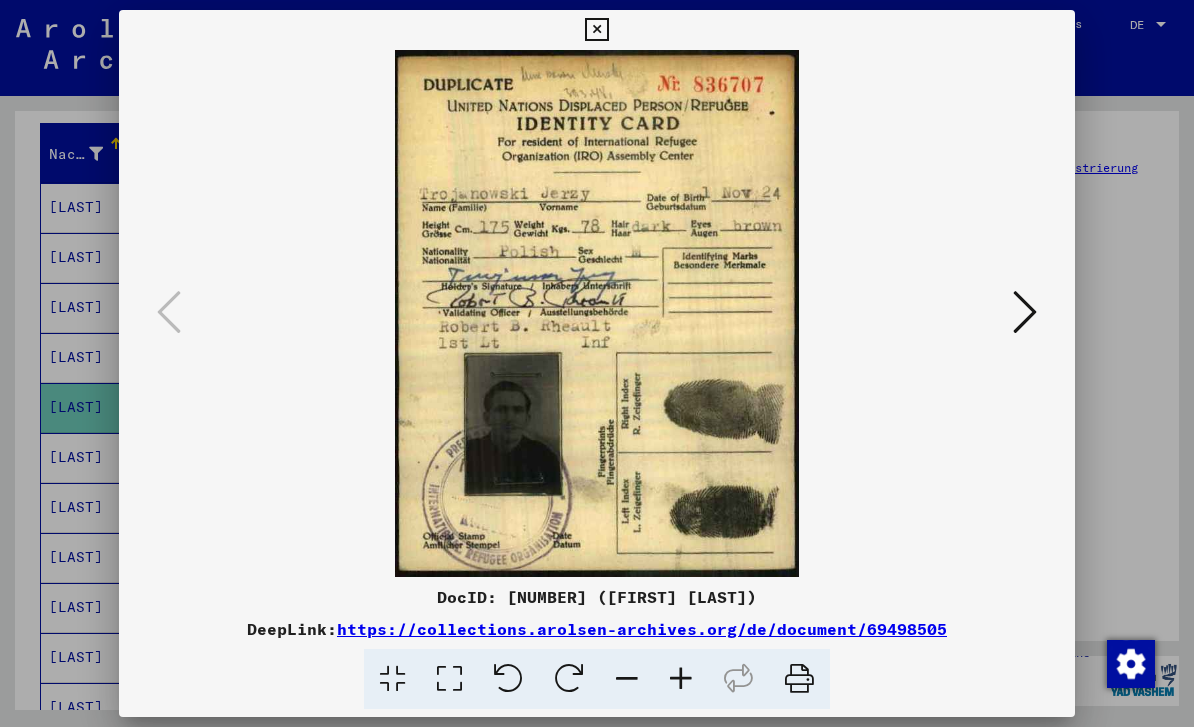 click at bounding box center [597, 363] 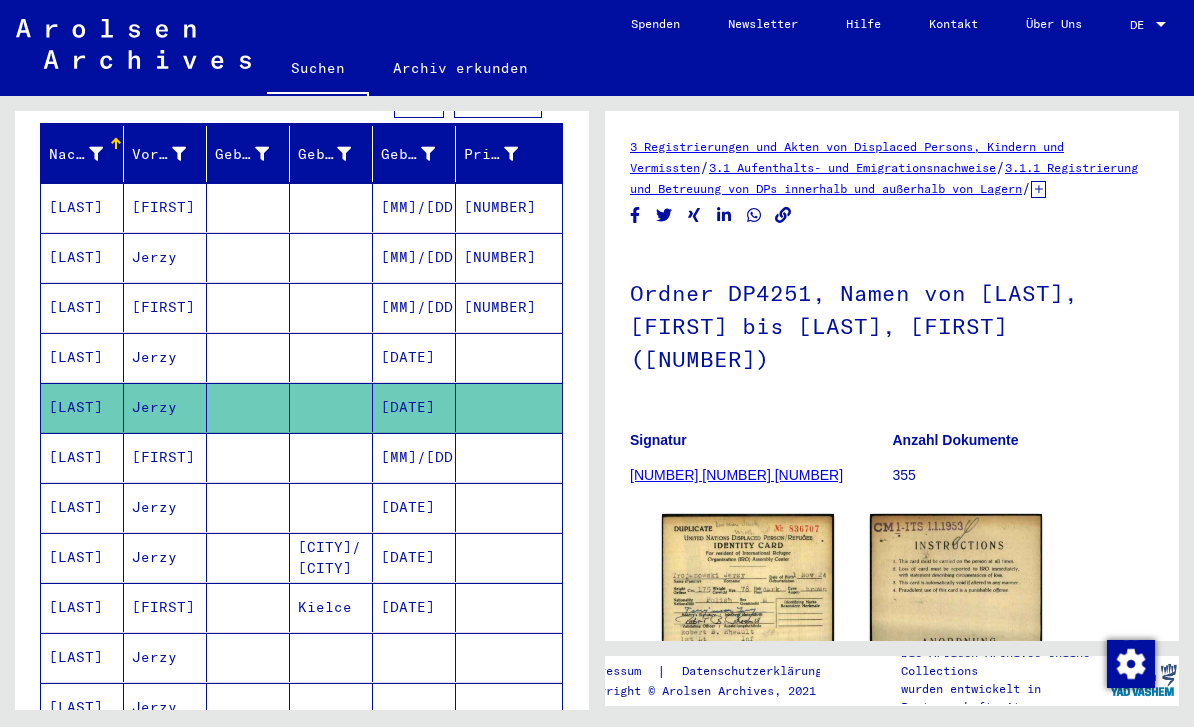 click on "[DATE]" at bounding box center [414, 557] 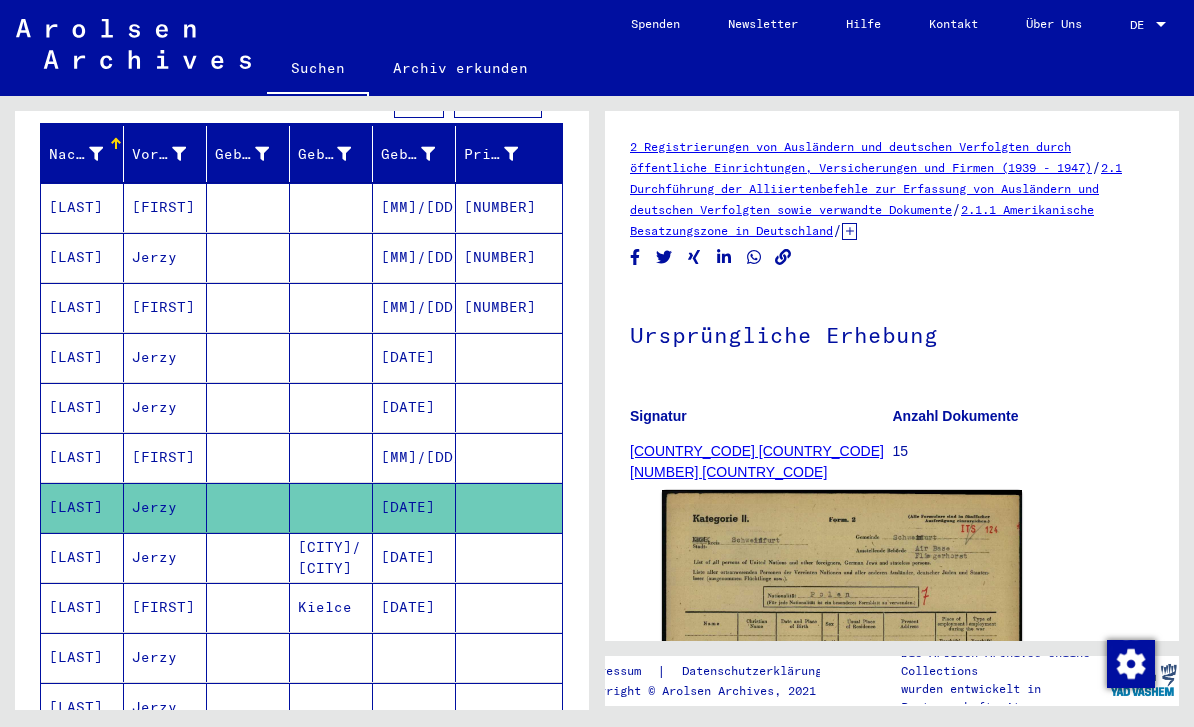 scroll, scrollTop: 0, scrollLeft: 0, axis: both 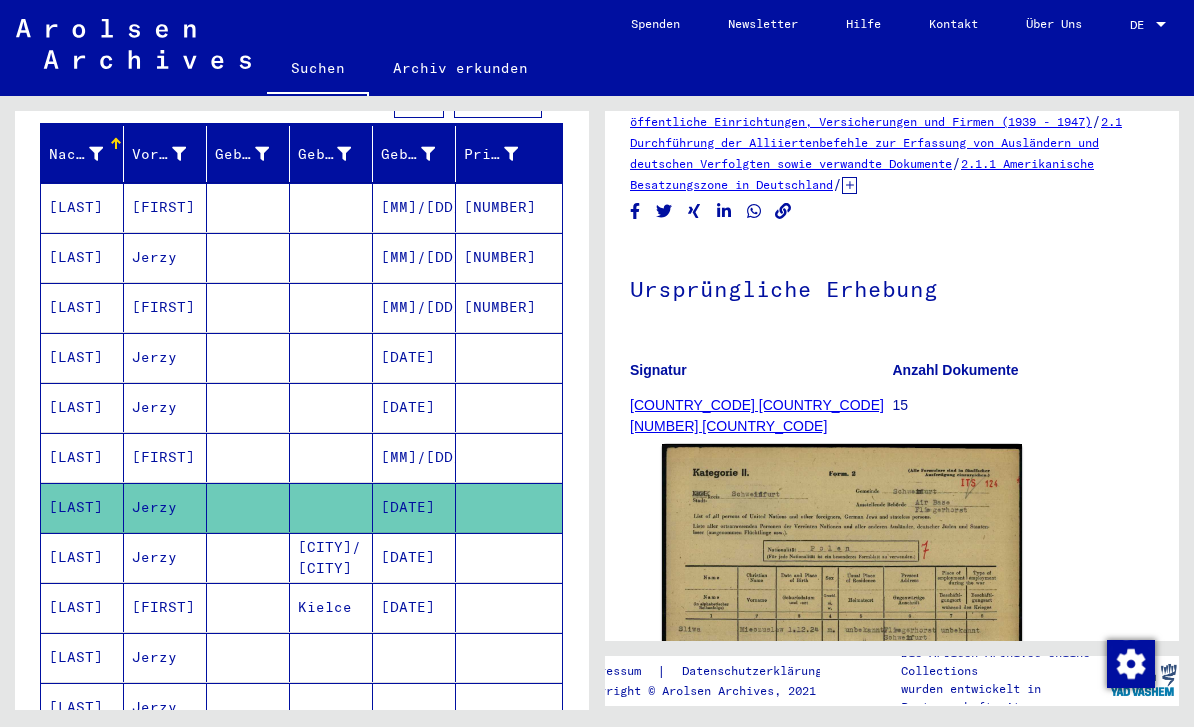 click on "[DATE]" at bounding box center [414, 607] 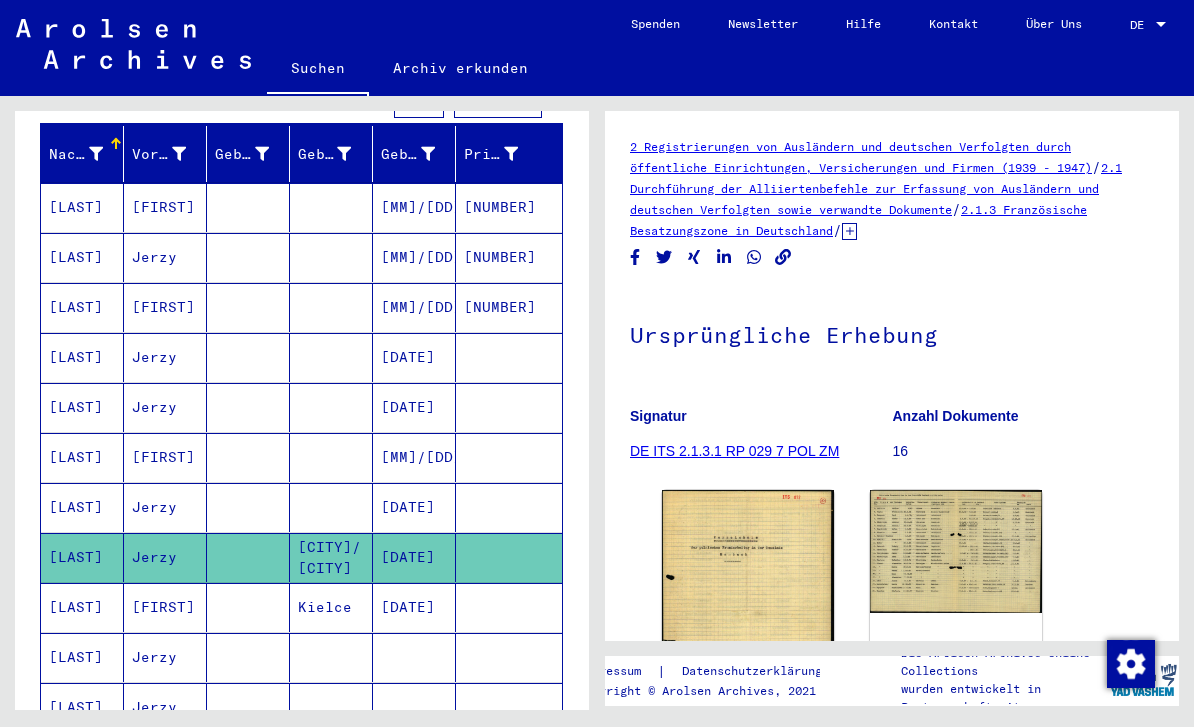 scroll, scrollTop: 0, scrollLeft: 0, axis: both 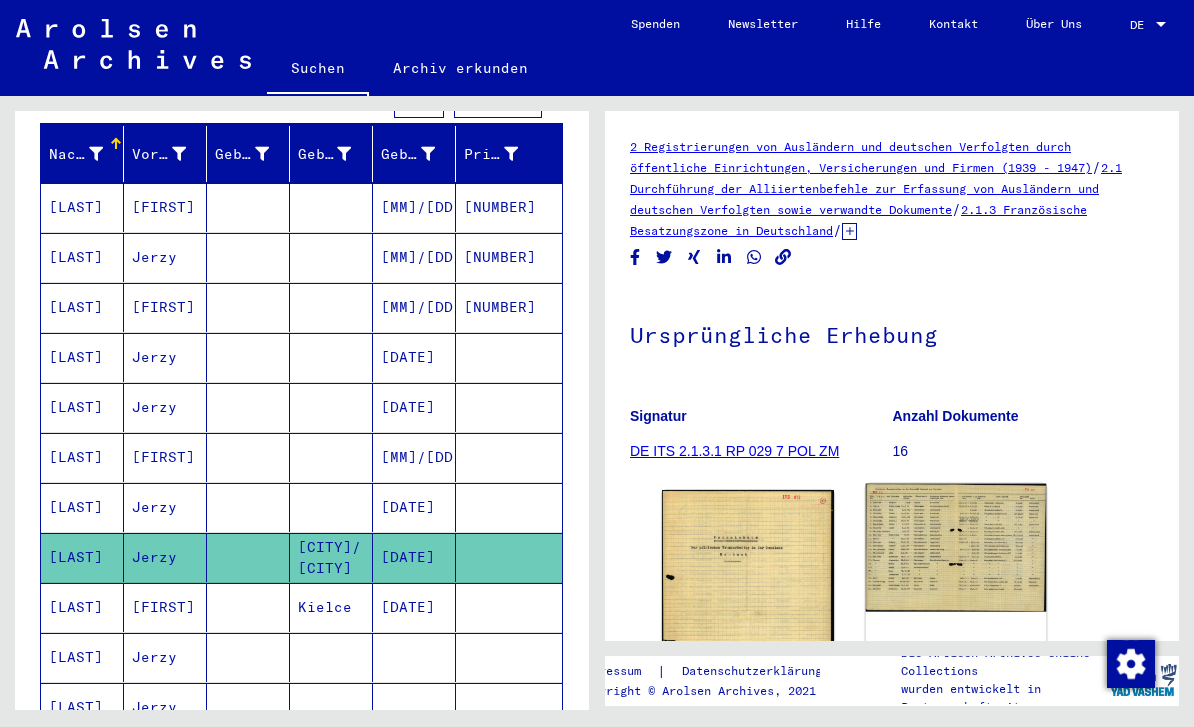 click 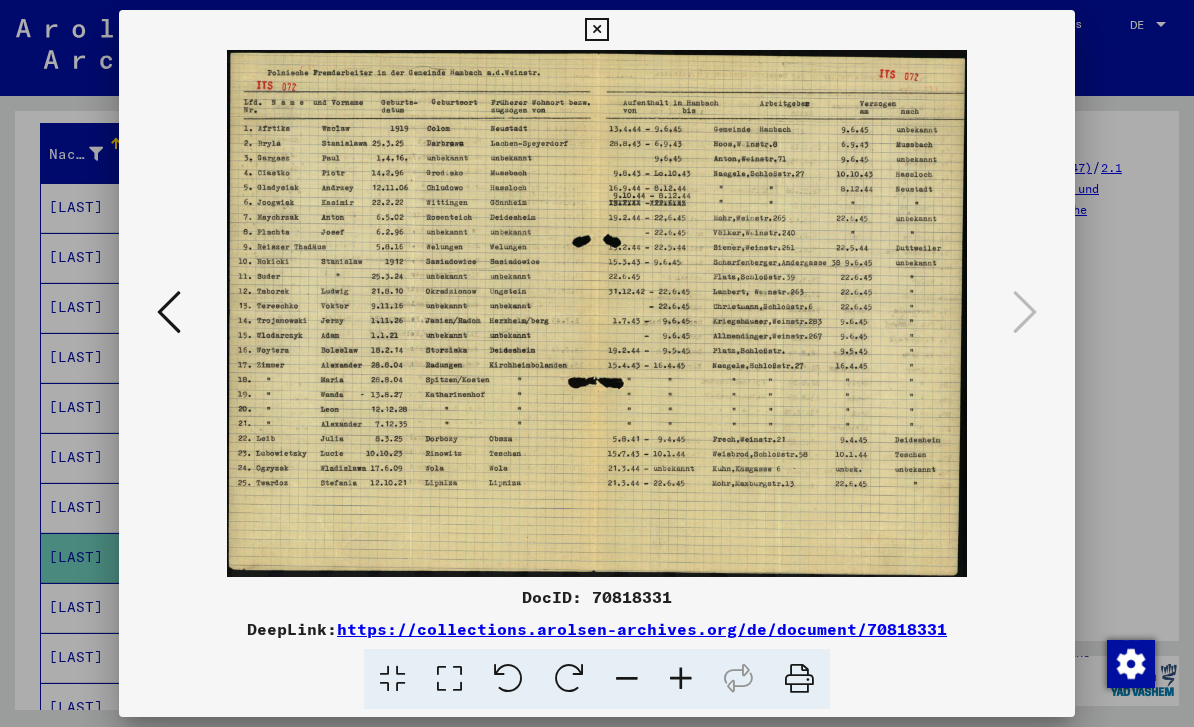 click at bounding box center (597, 363) 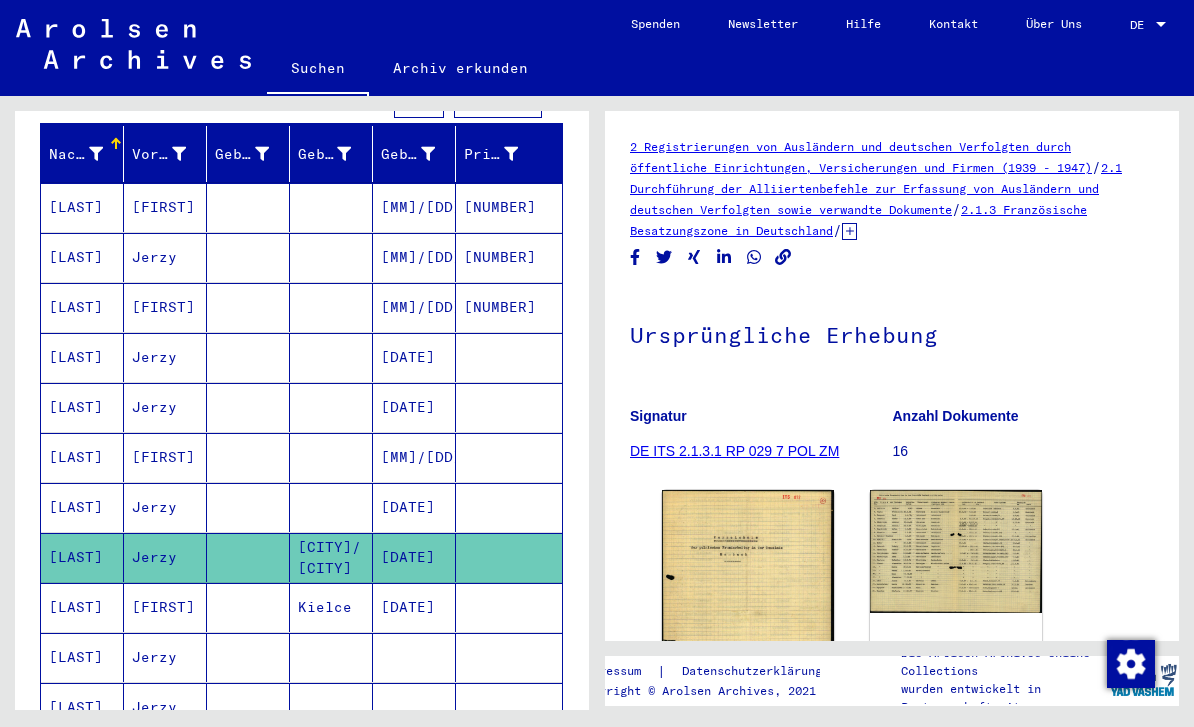 click on "[DATE]" at bounding box center [414, 557] 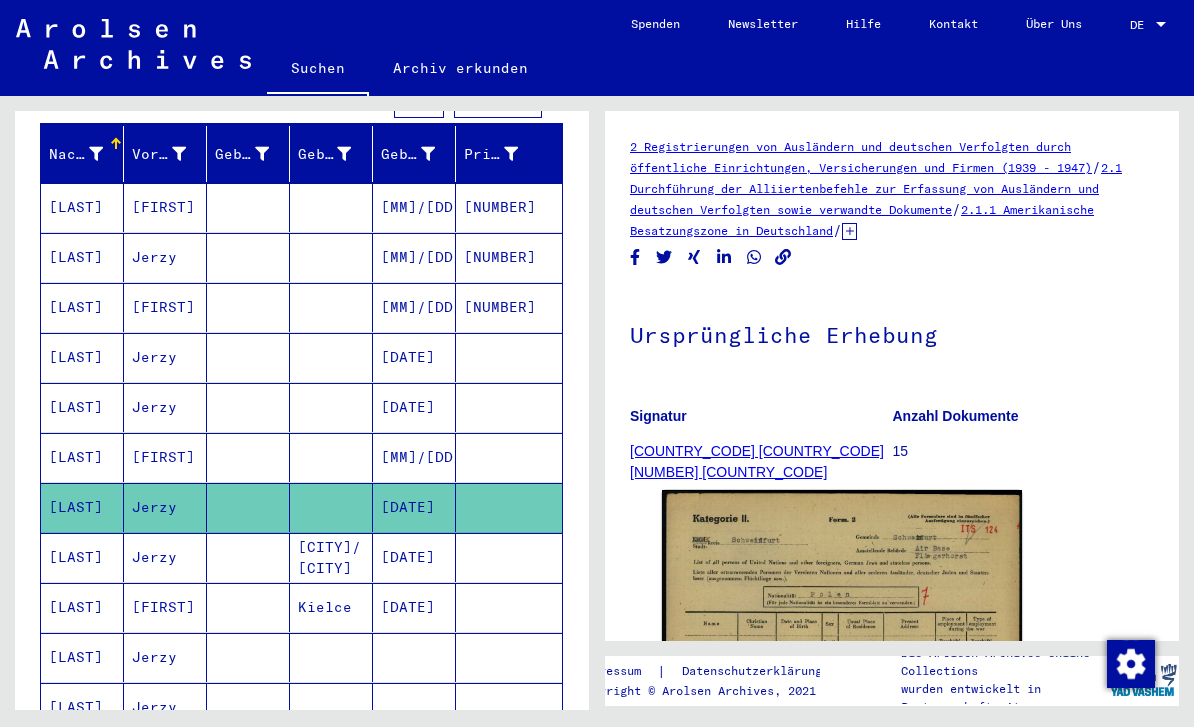 scroll, scrollTop: 0, scrollLeft: 0, axis: both 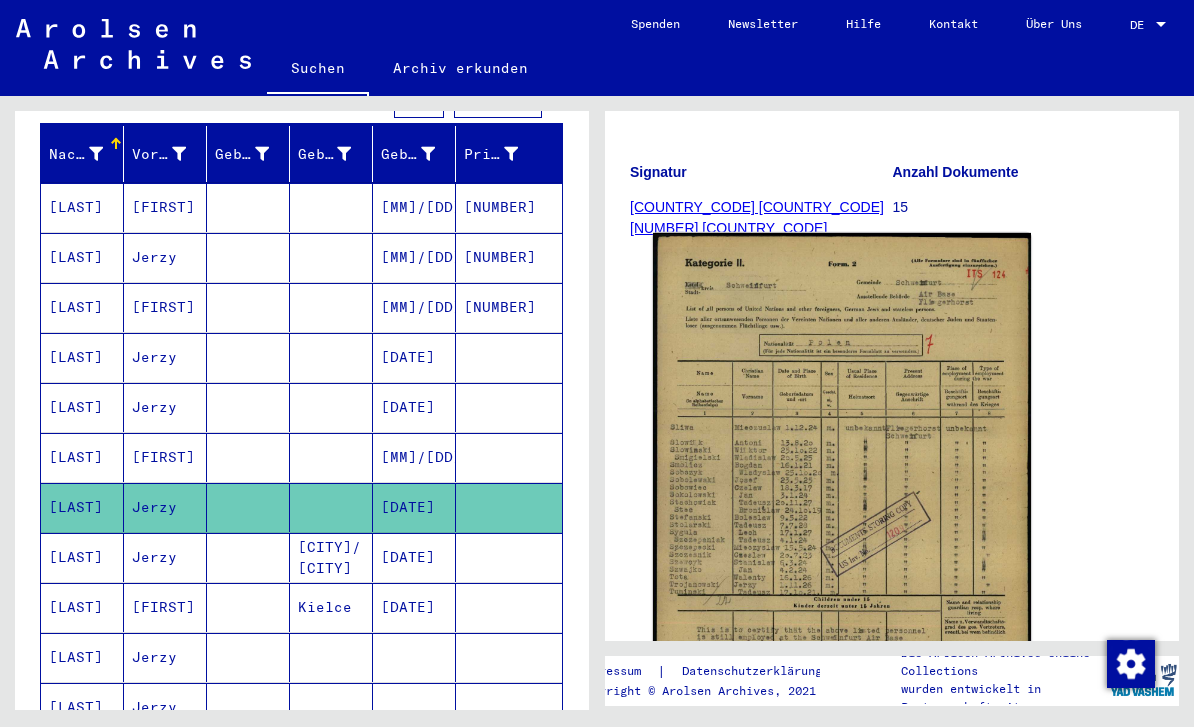 click 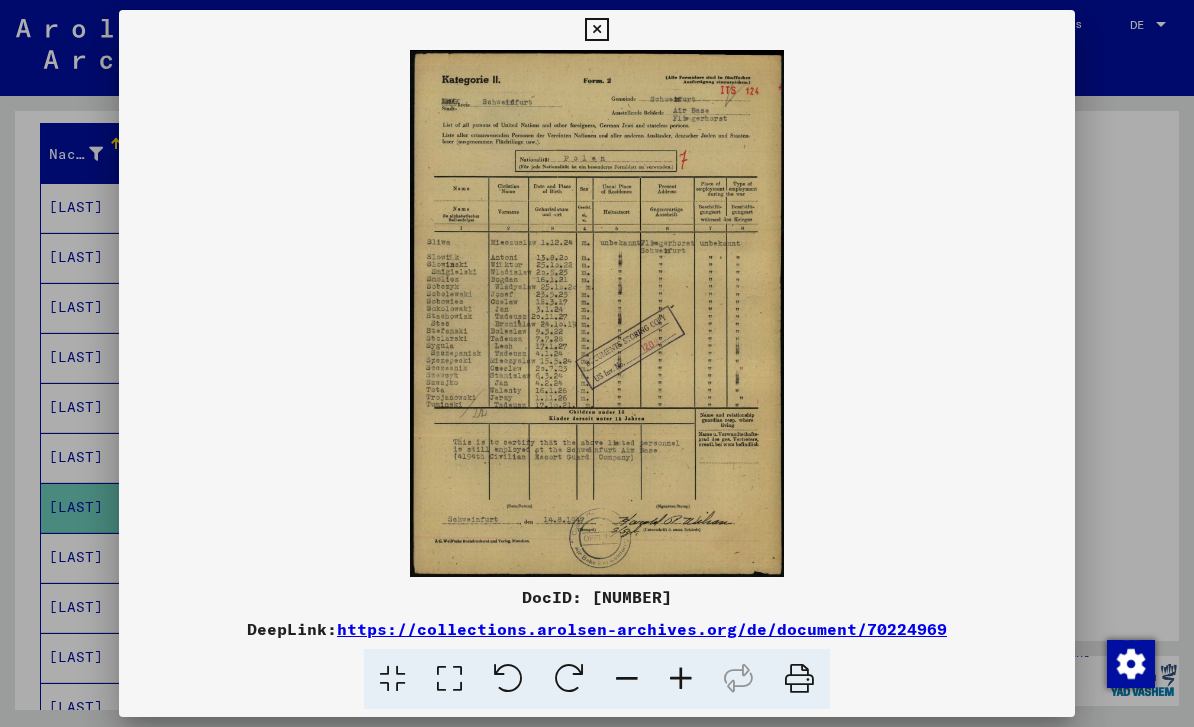 click at bounding box center [596, 313] 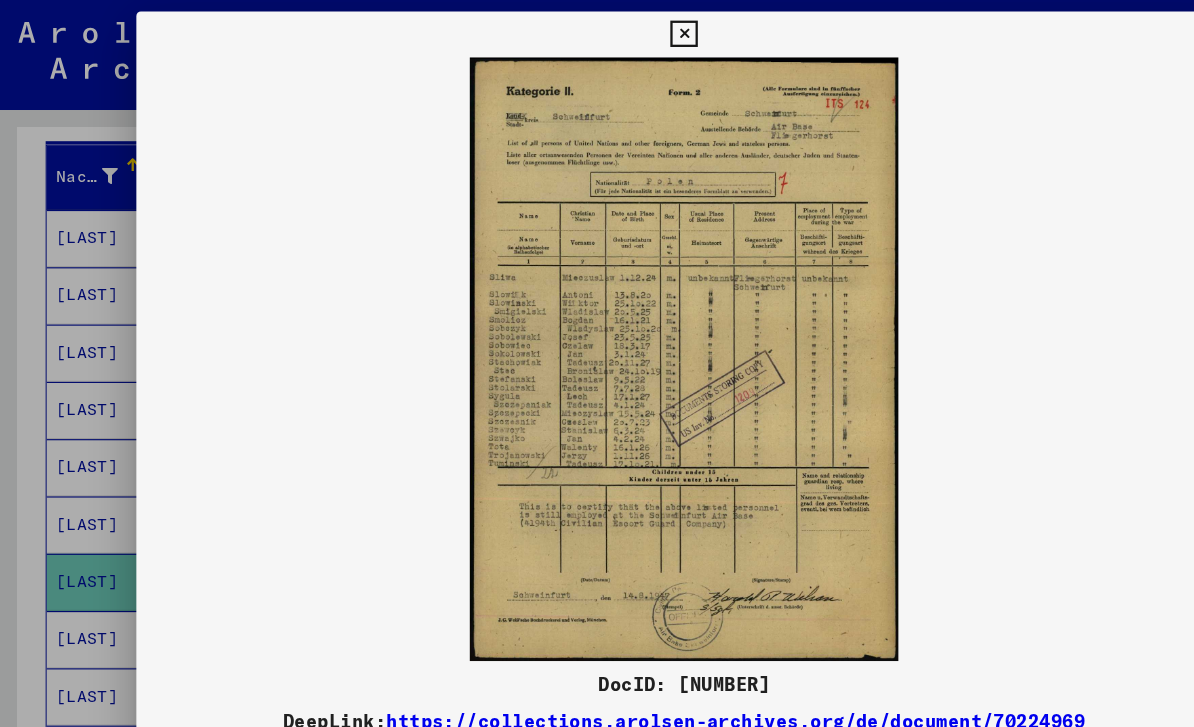 click at bounding box center (596, 313) 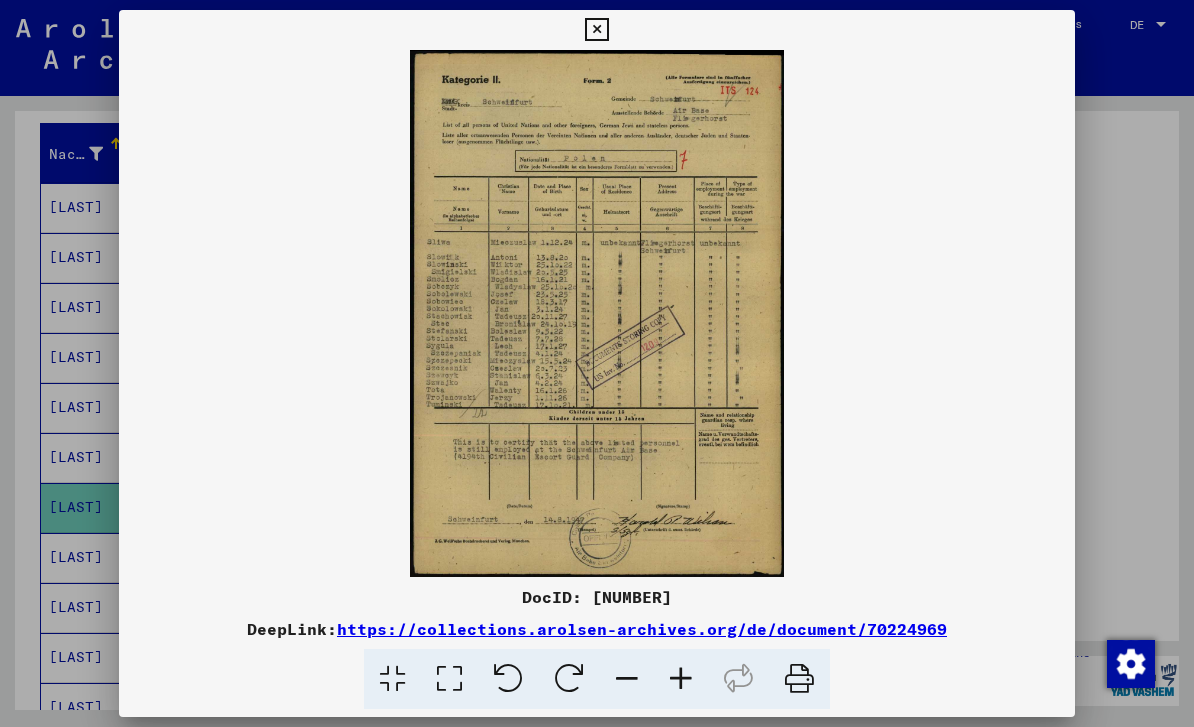 click at bounding box center [597, 363] 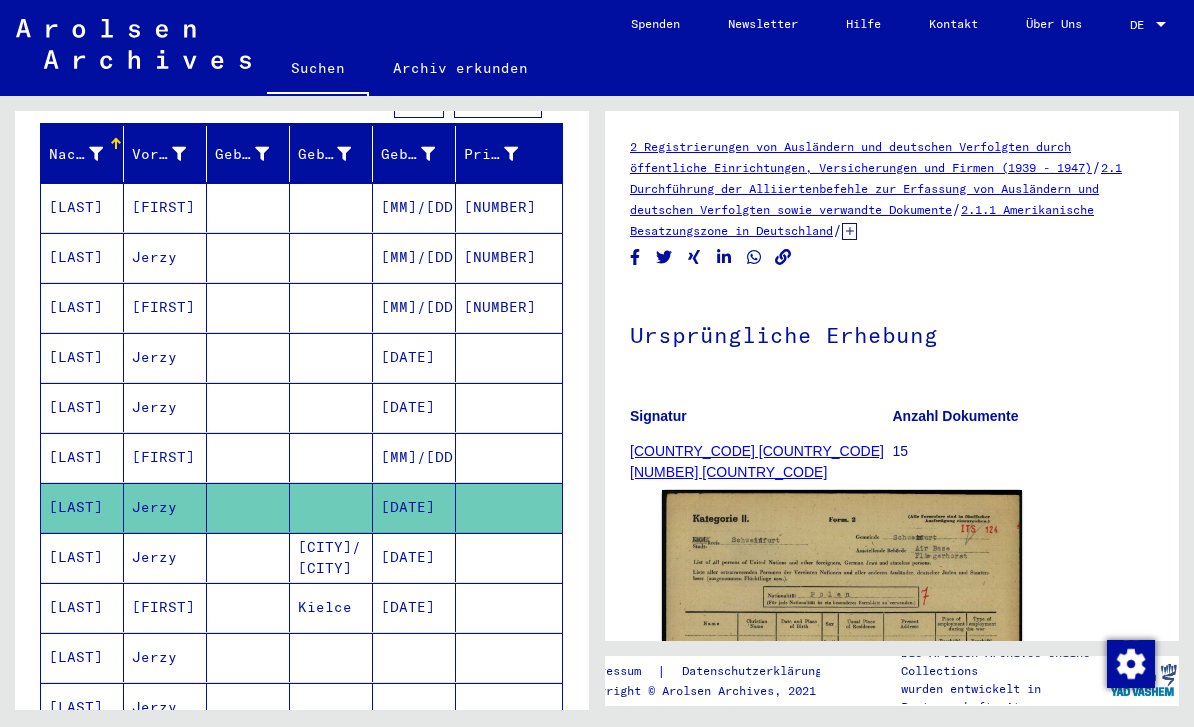 scroll, scrollTop: 0, scrollLeft: 0, axis: both 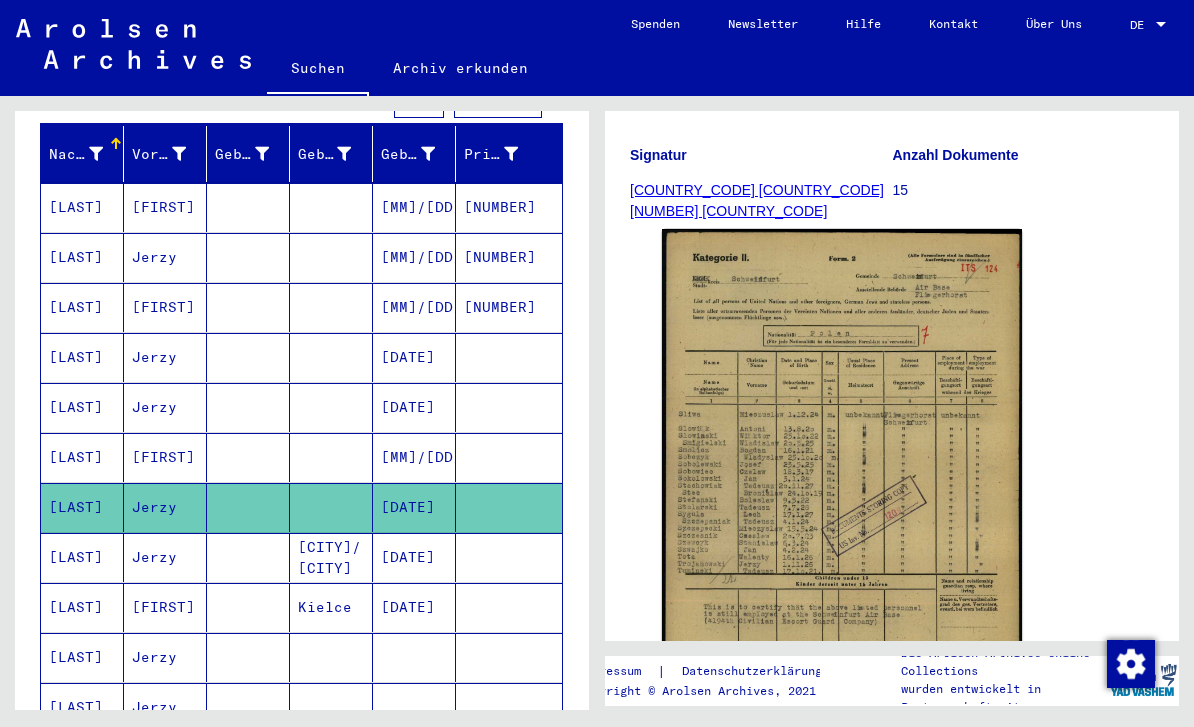 click on "[DATE]" at bounding box center (414, 607) 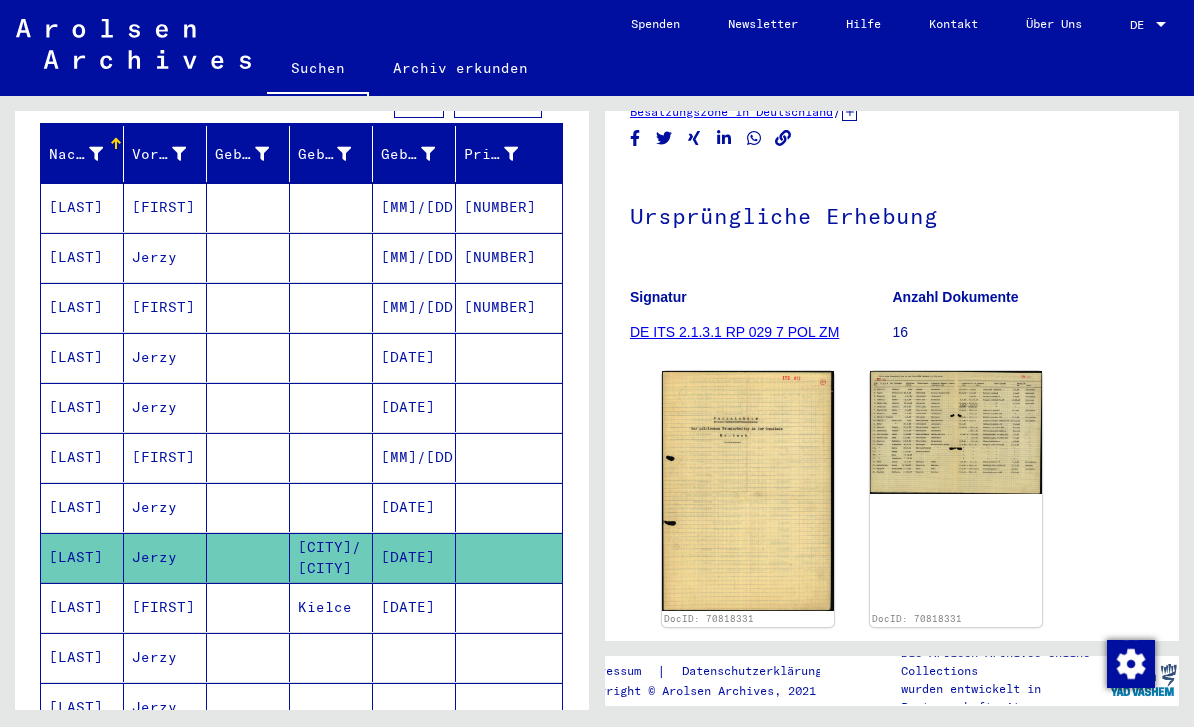 scroll, scrollTop: 134, scrollLeft: 0, axis: vertical 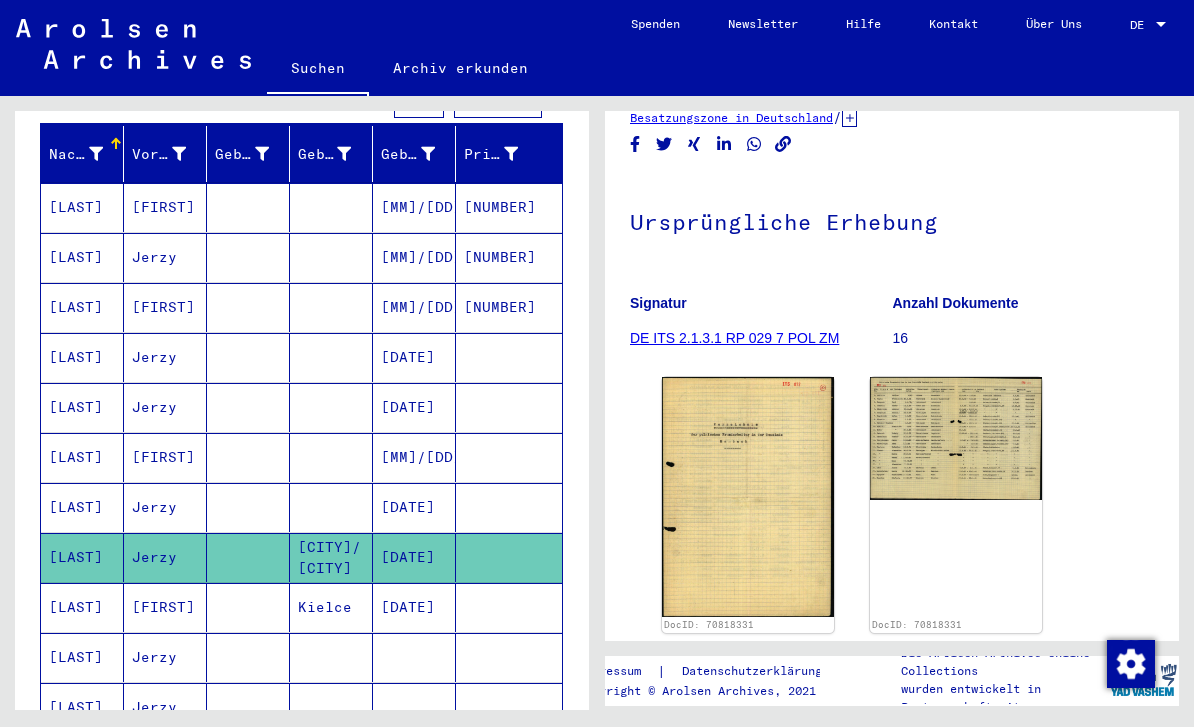 click on "[DATE]" at bounding box center (414, 657) 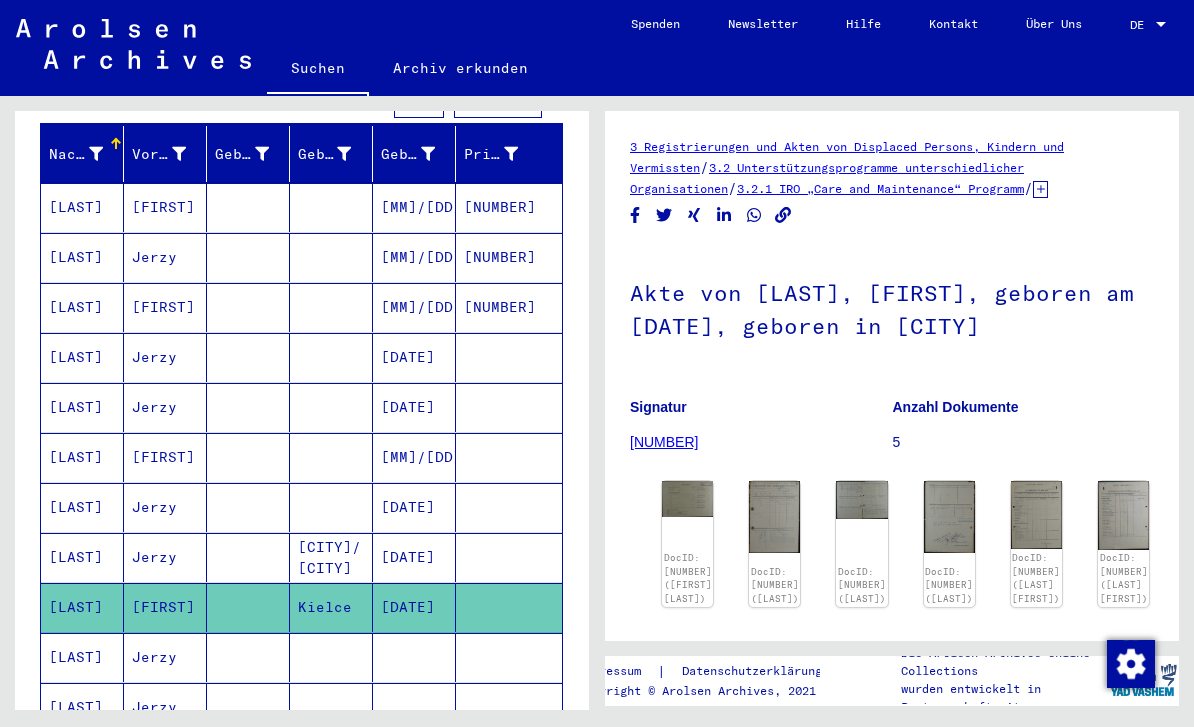 scroll, scrollTop: 0, scrollLeft: 0, axis: both 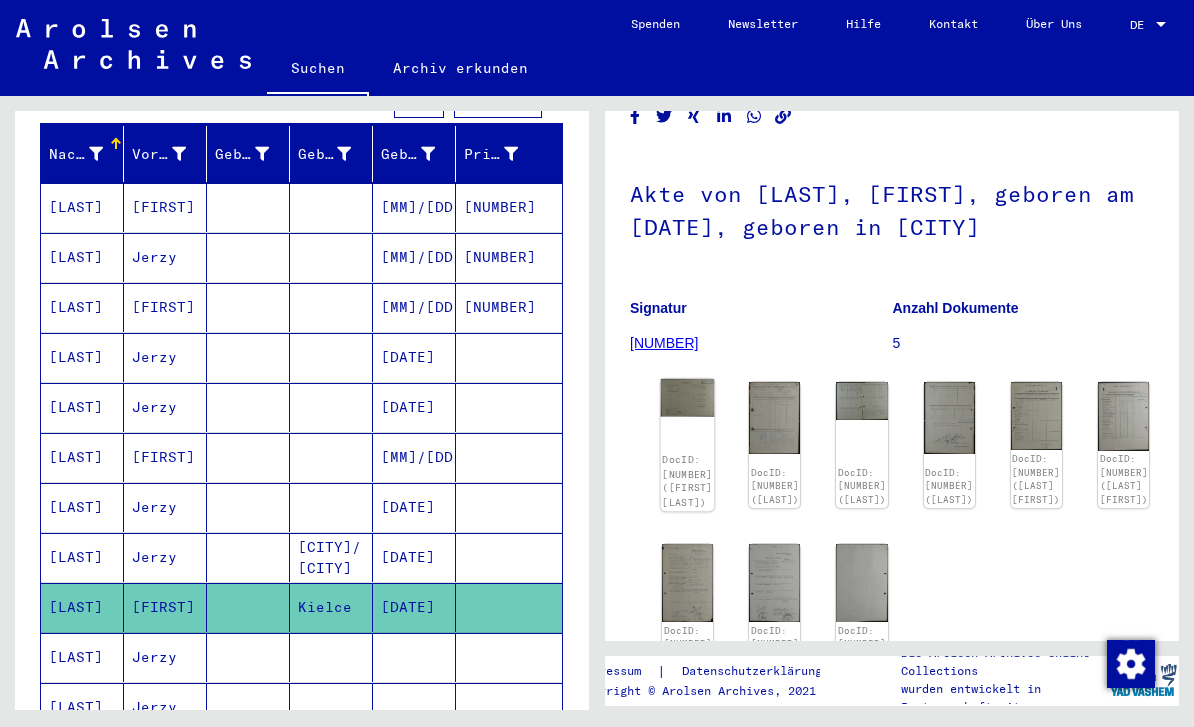 click on "DocID: [NUMBER] ([FIRST] [LAST])" 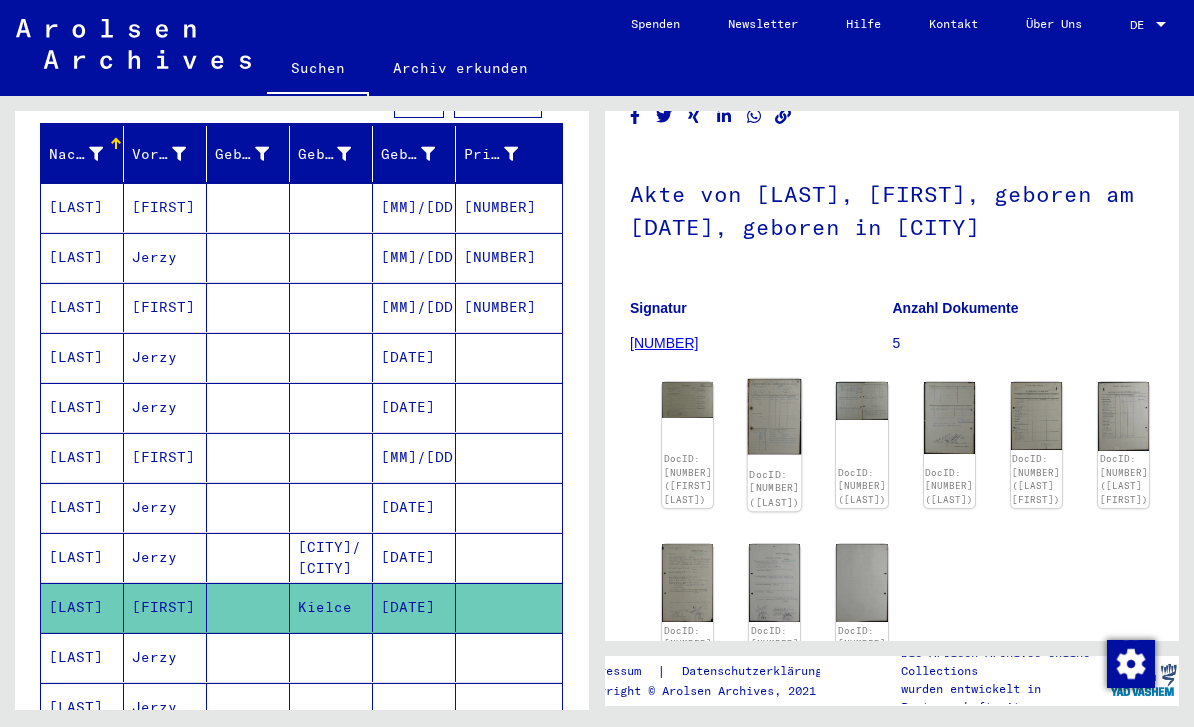 click 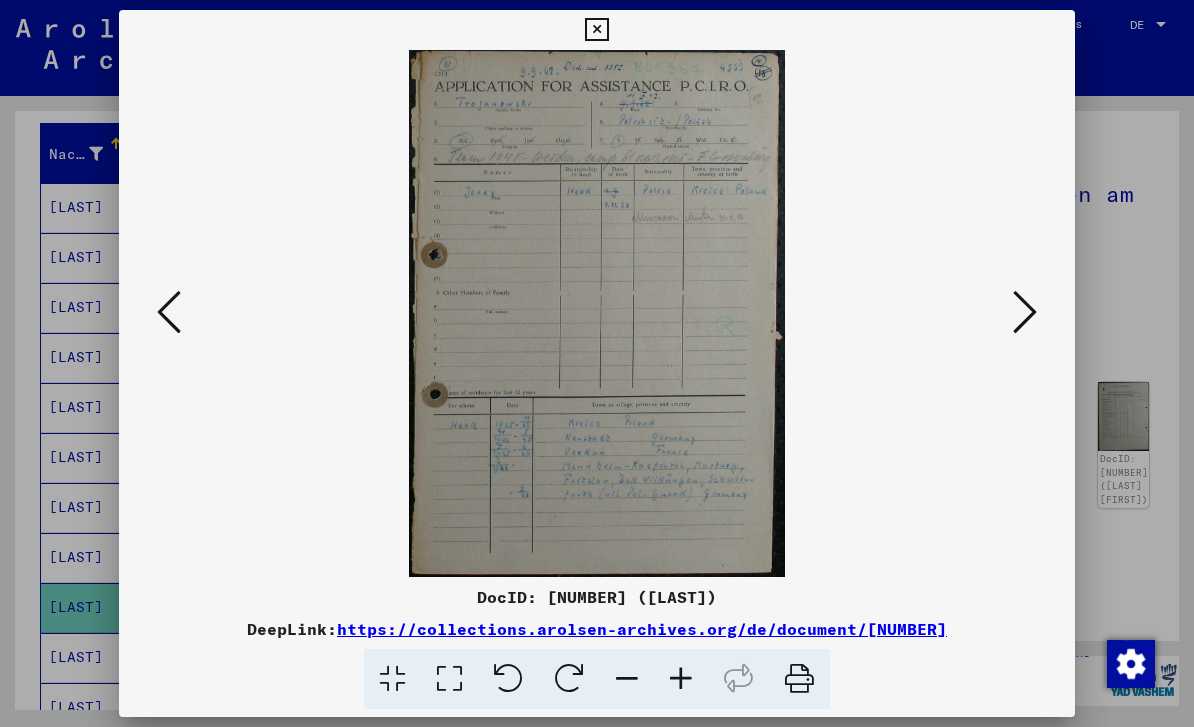 click at bounding box center (597, 363) 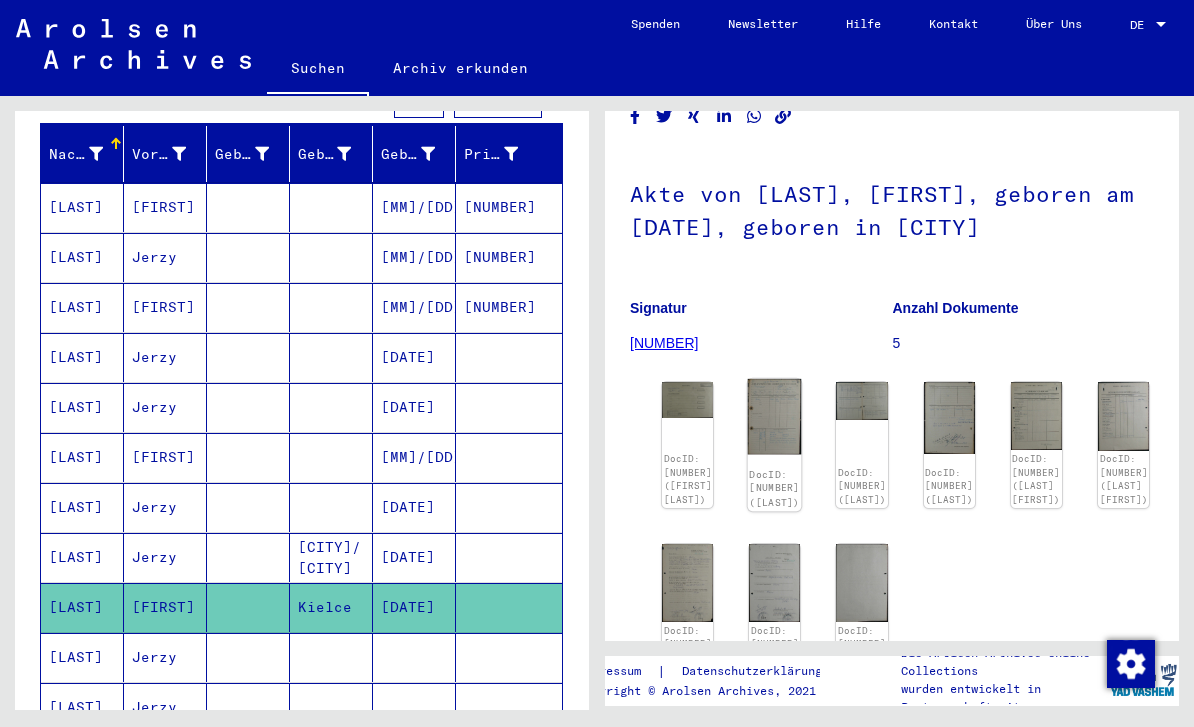 click 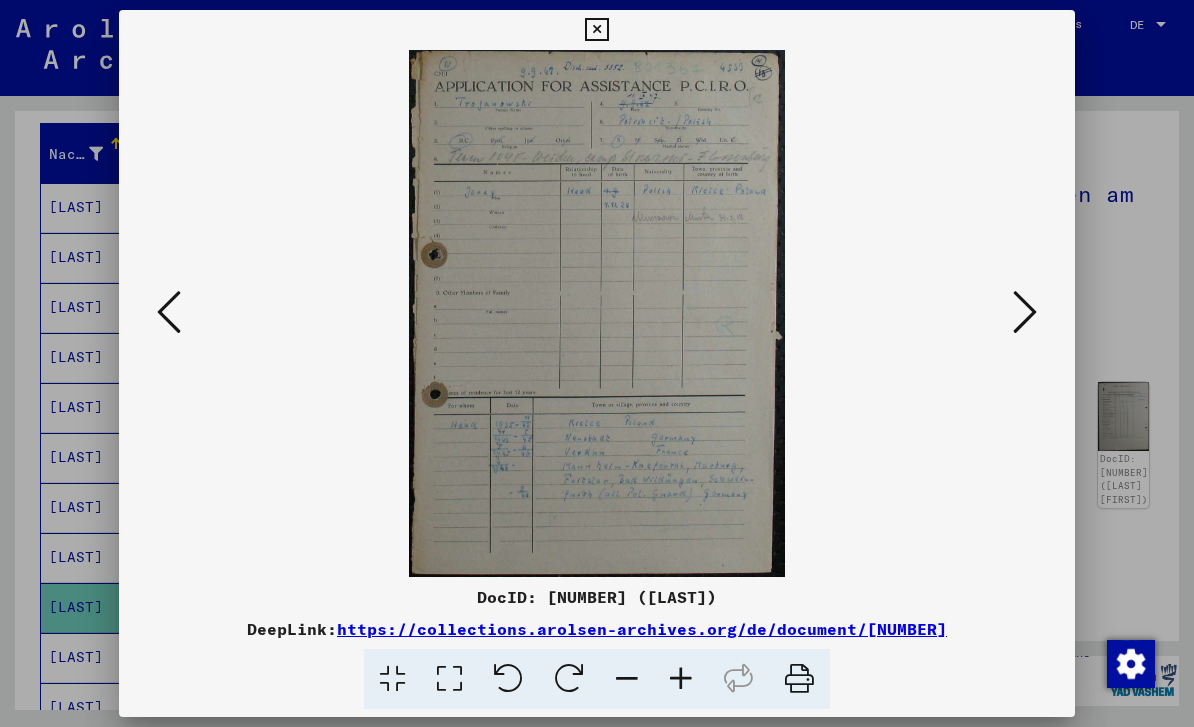 click at bounding box center [1025, 312] 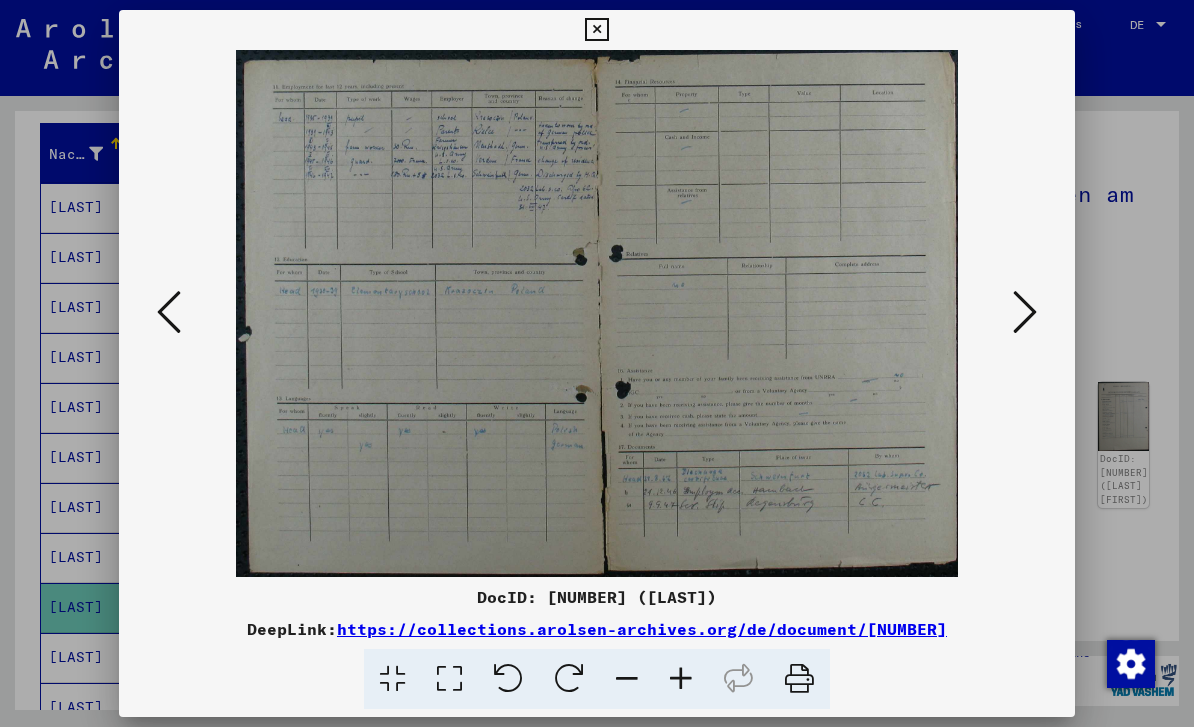 click at bounding box center [1025, 313] 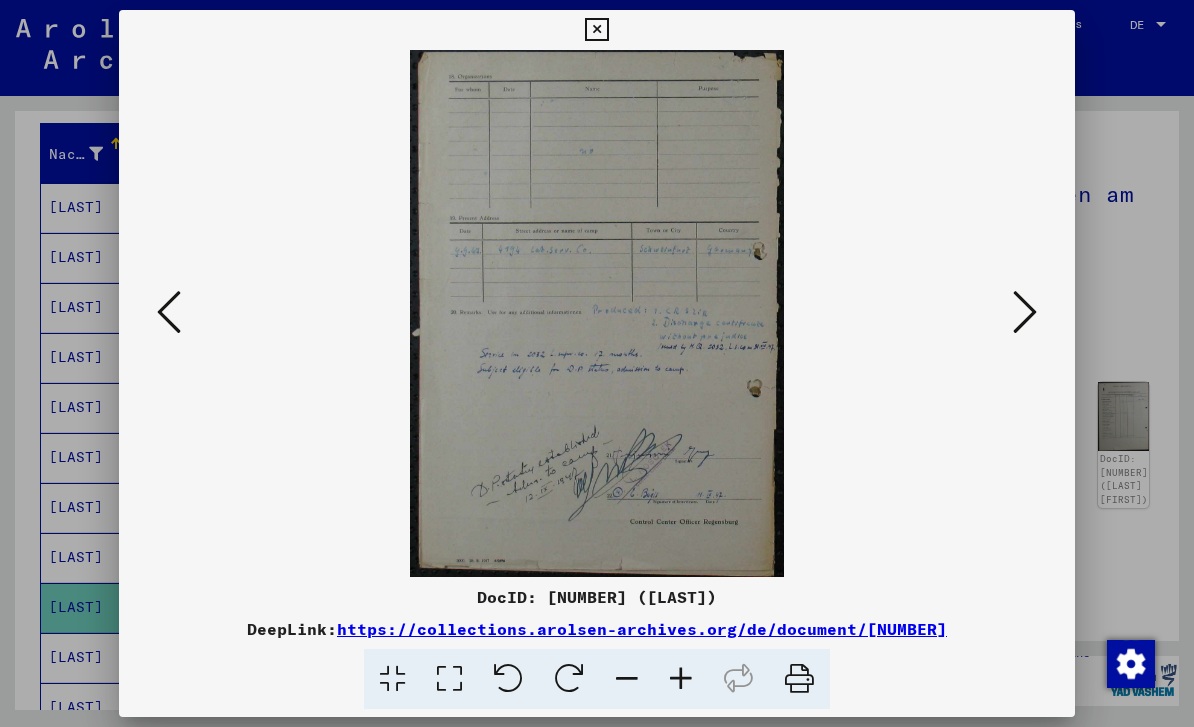 click at bounding box center [1025, 312] 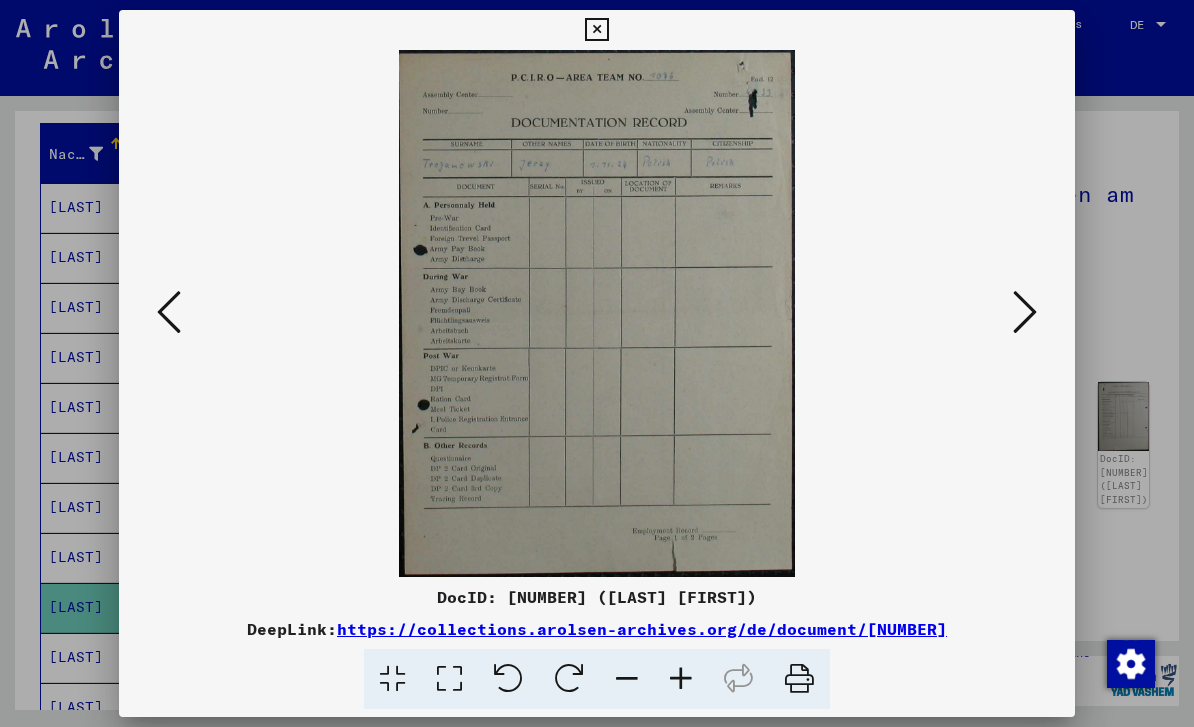 click at bounding box center [1025, 312] 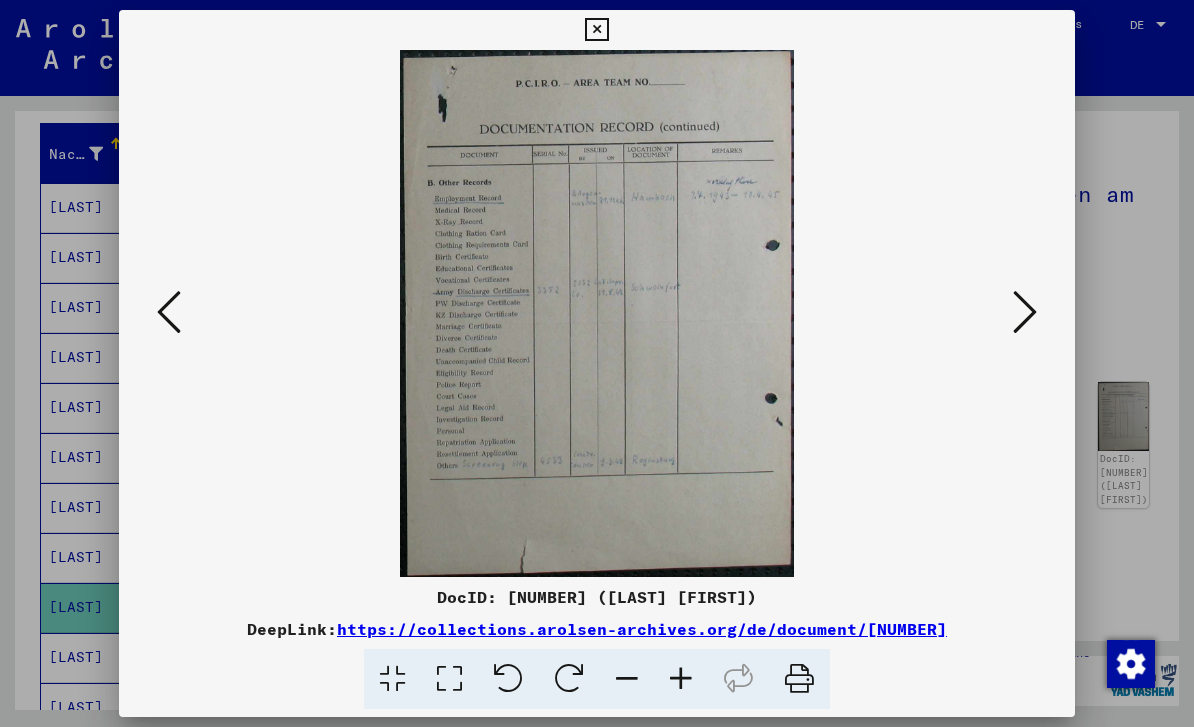 click at bounding box center (1025, 312) 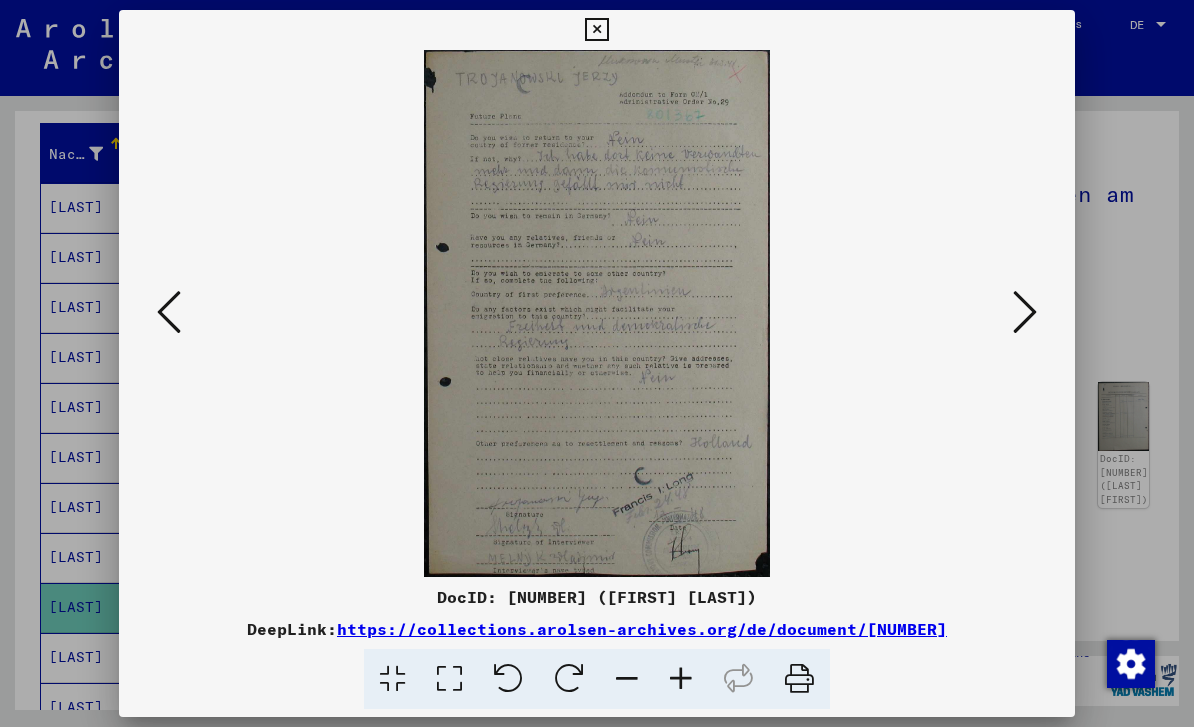 click at bounding box center (597, 363) 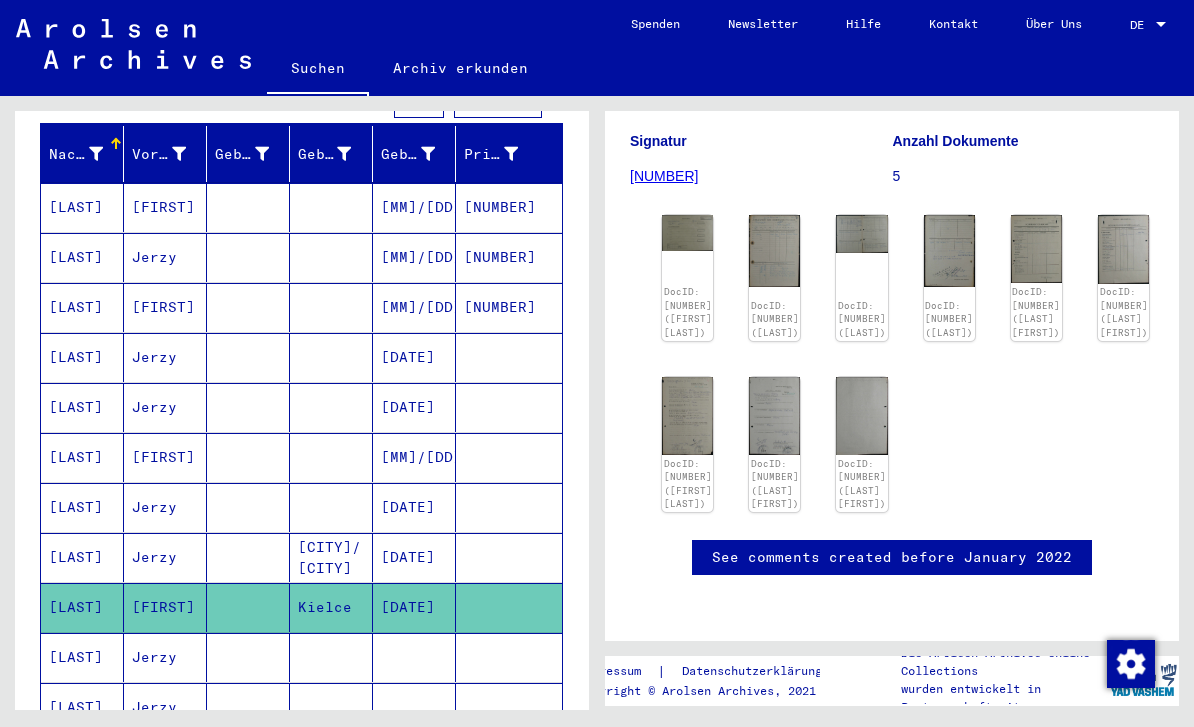 scroll, scrollTop: 327, scrollLeft: 4, axis: both 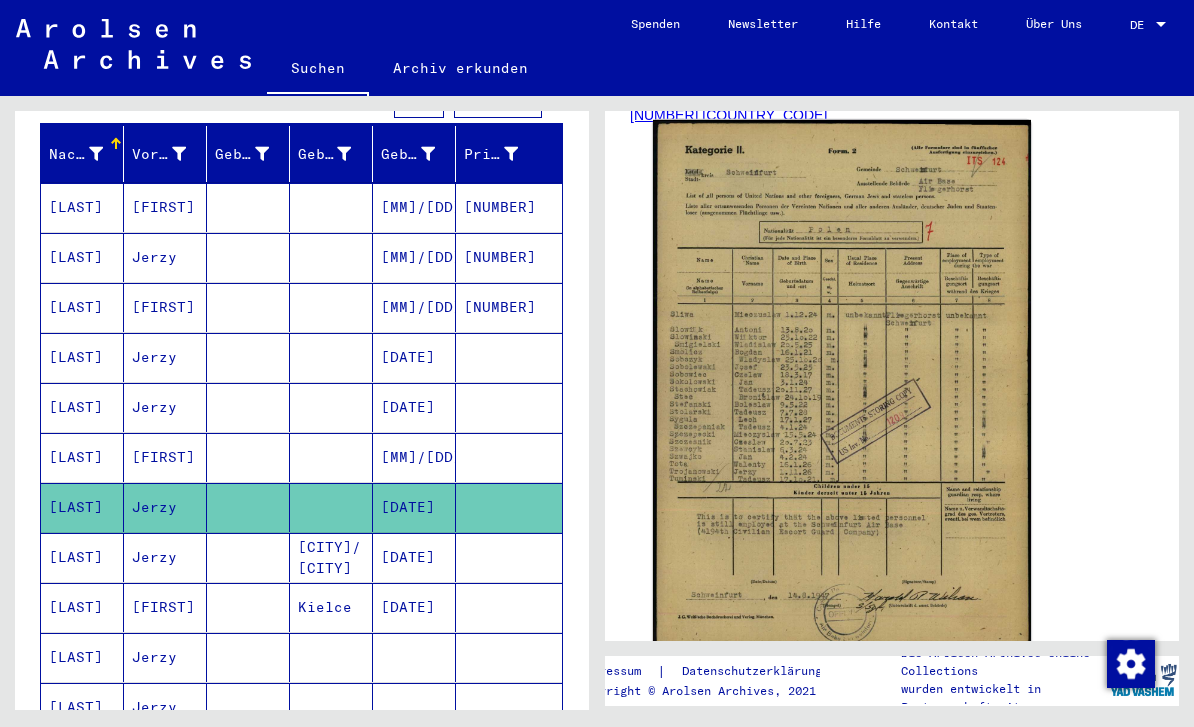 click 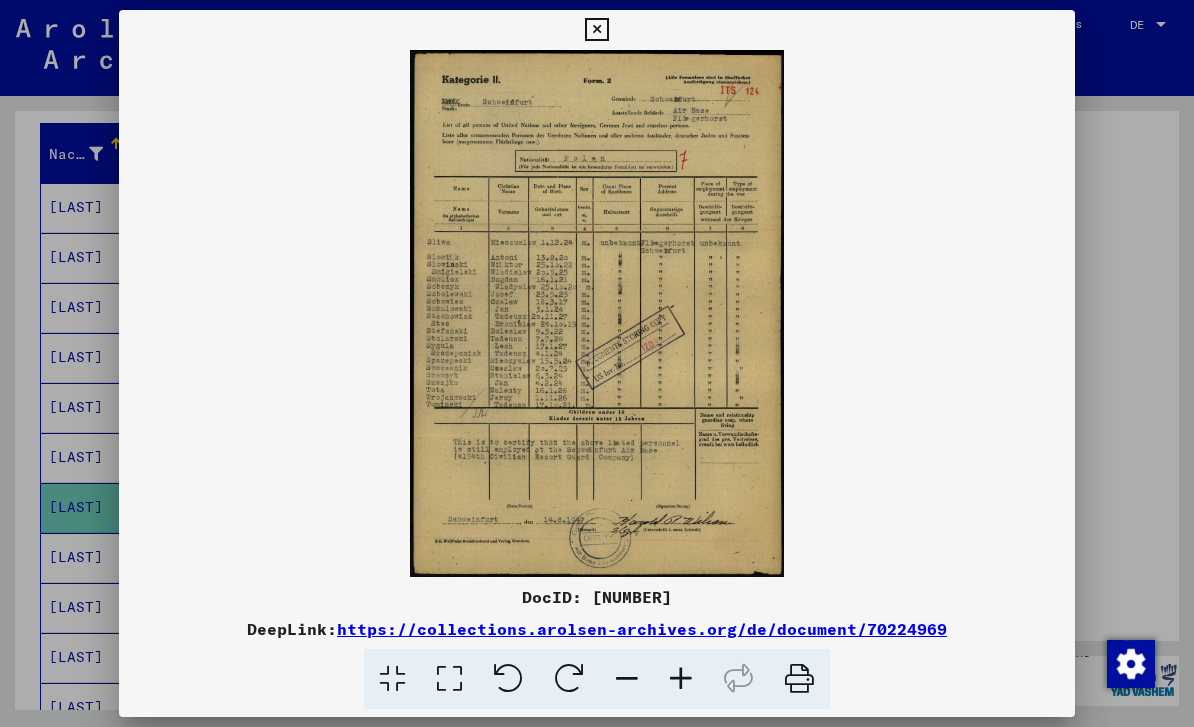 click at bounding box center [597, 363] 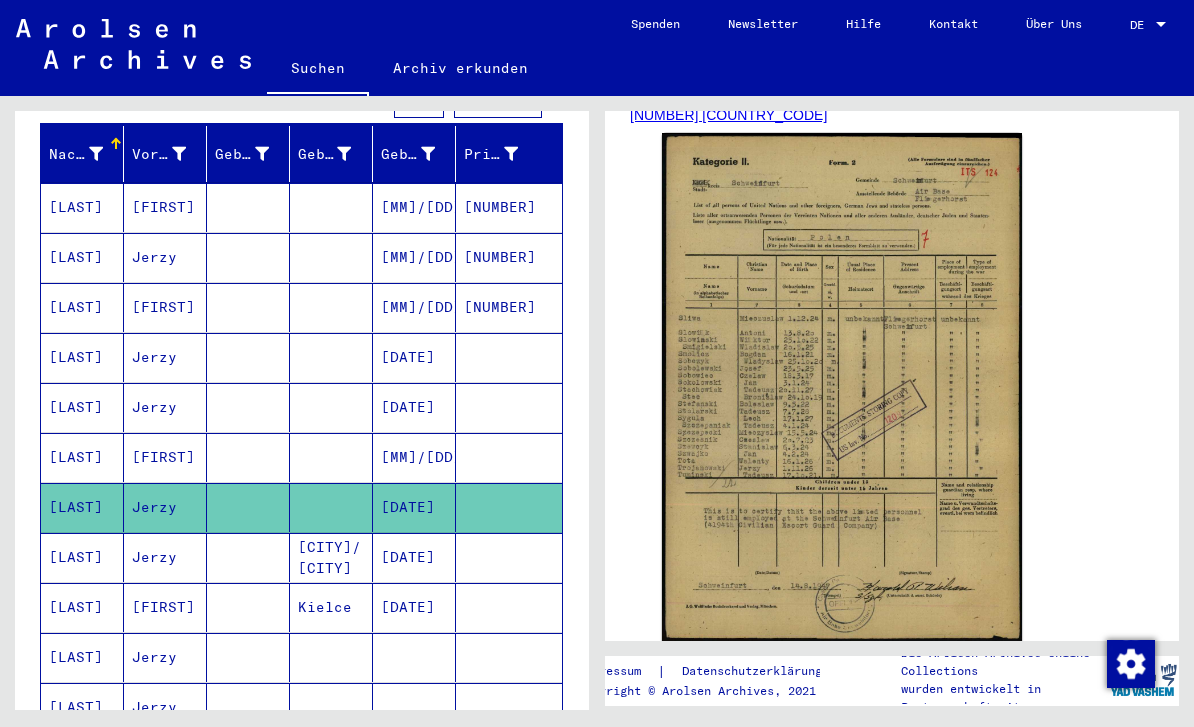 click on "[DATE]" at bounding box center (414, 607) 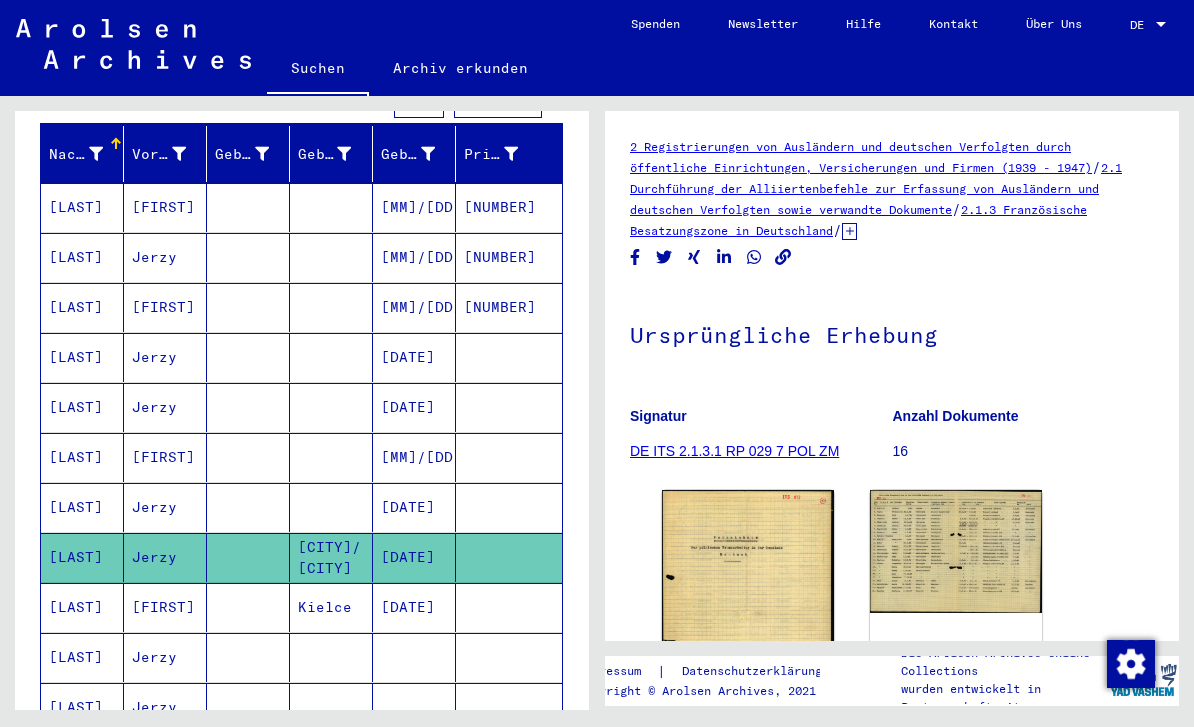 scroll, scrollTop: 0, scrollLeft: 0, axis: both 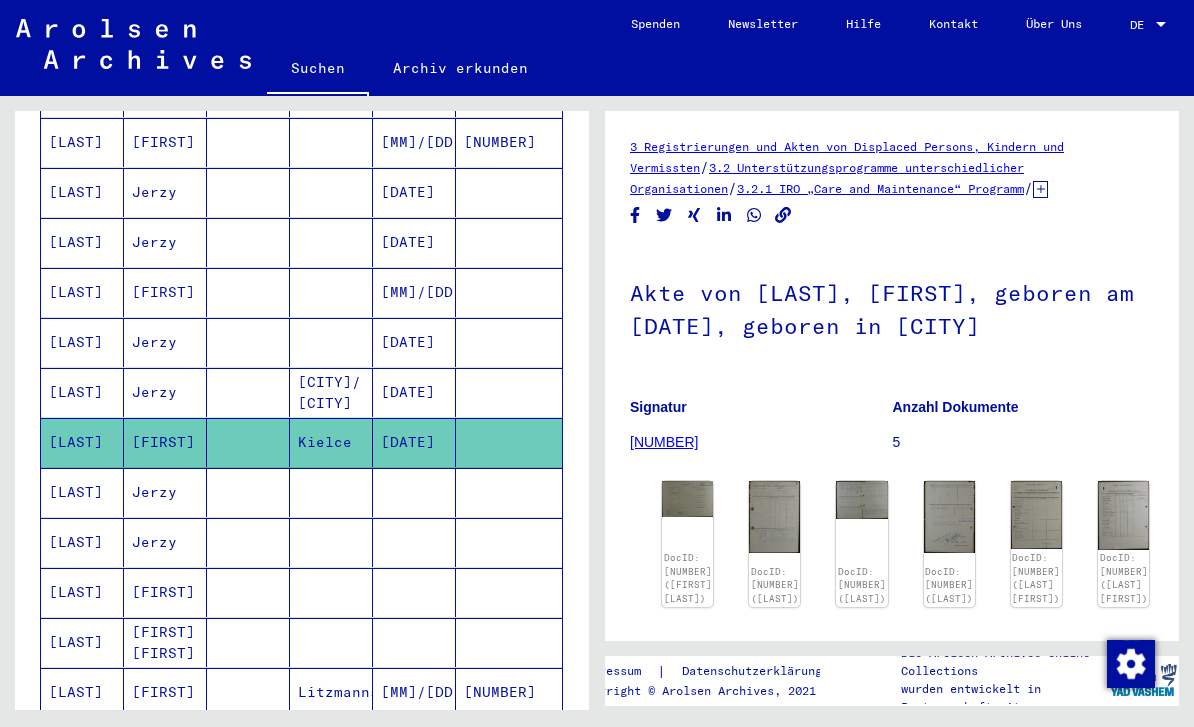 click at bounding box center (414, 542) 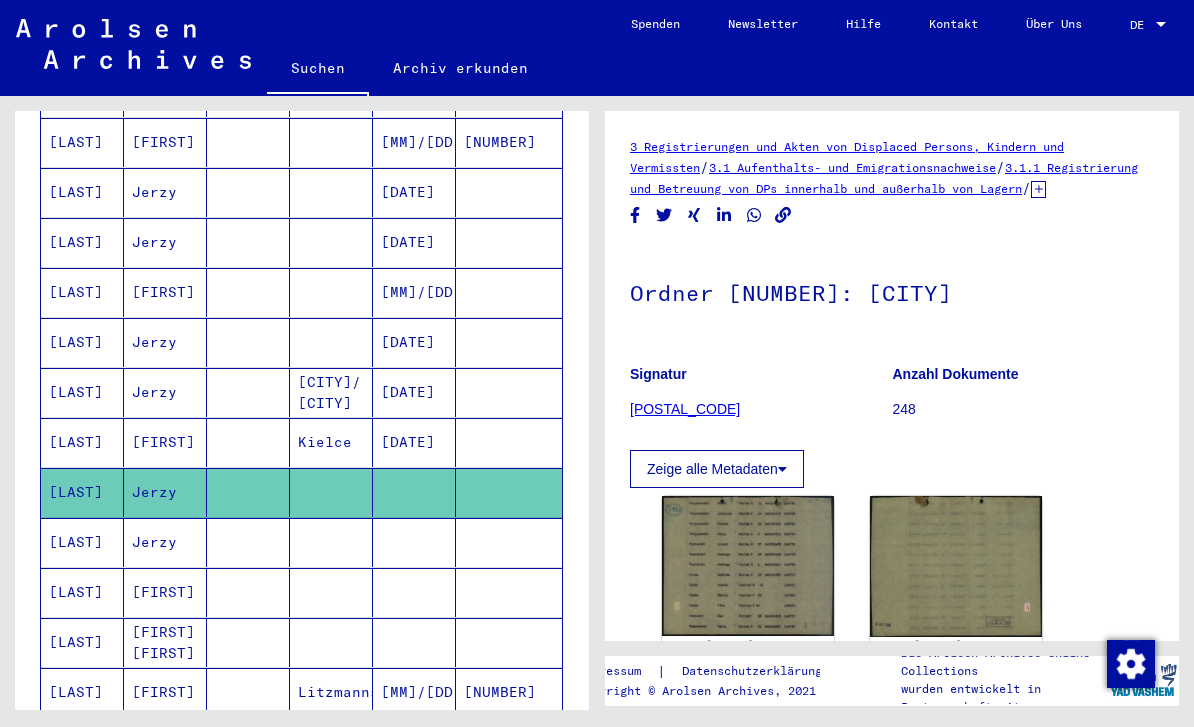 scroll, scrollTop: 0, scrollLeft: 0, axis: both 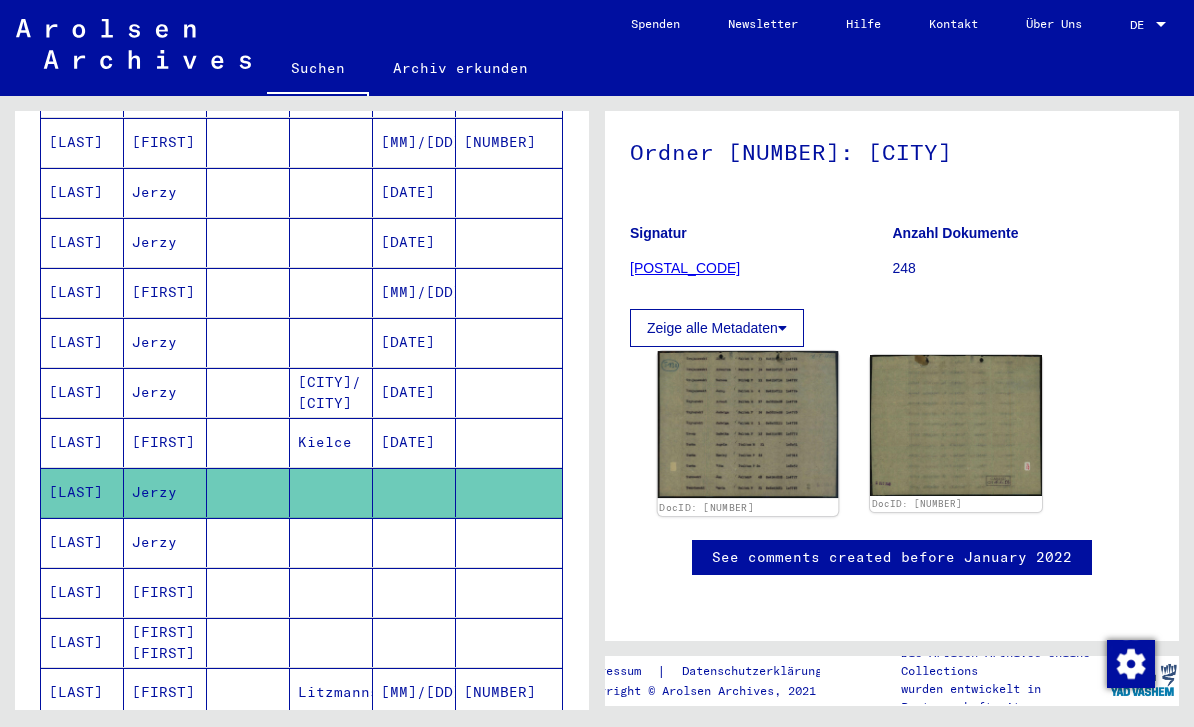 click 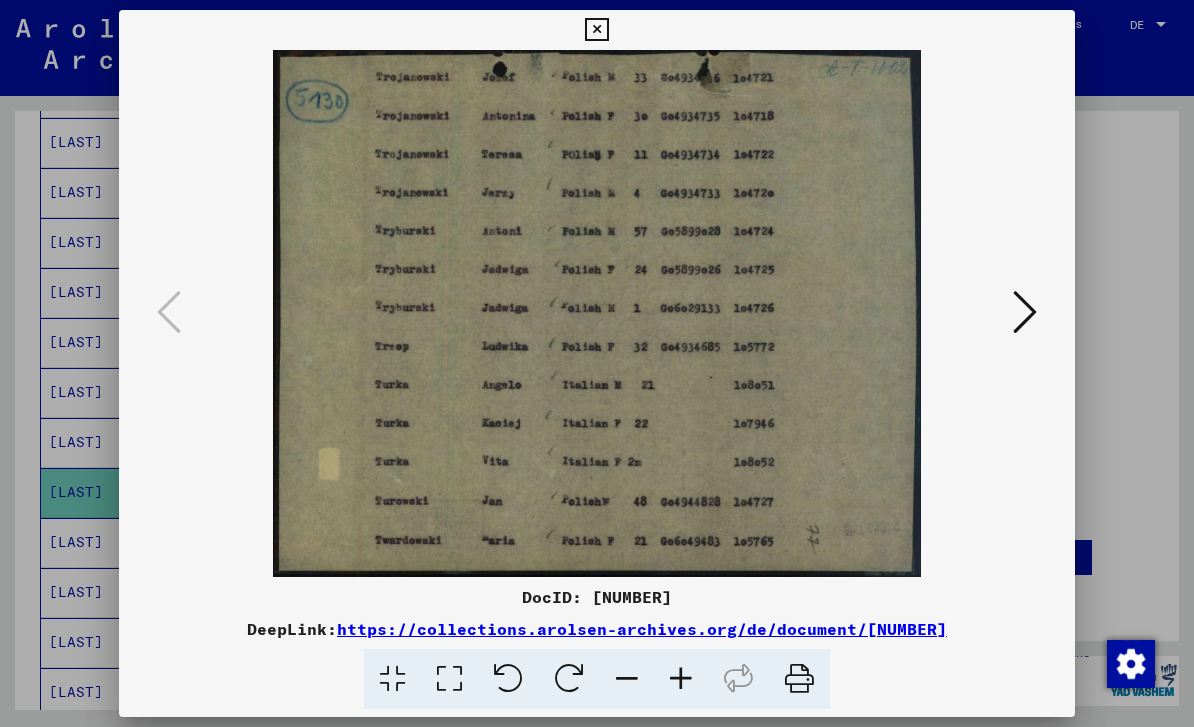 click at bounding box center [1025, 313] 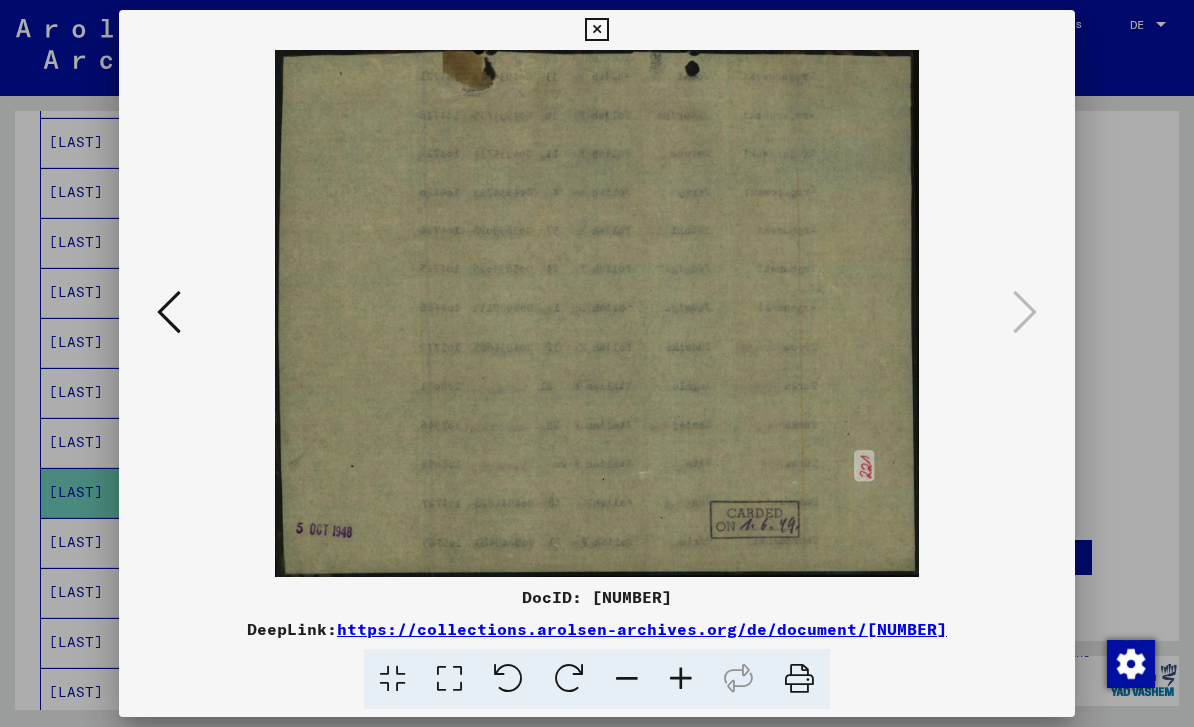 click at bounding box center (597, 363) 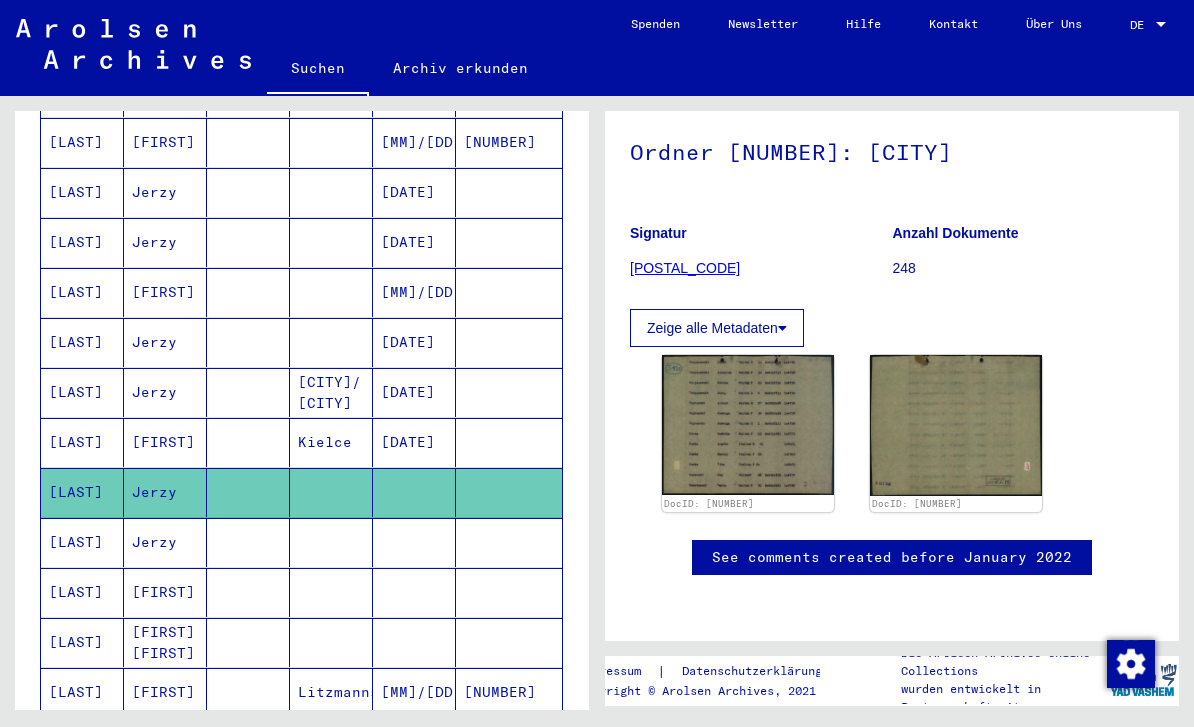 click at bounding box center [414, 592] 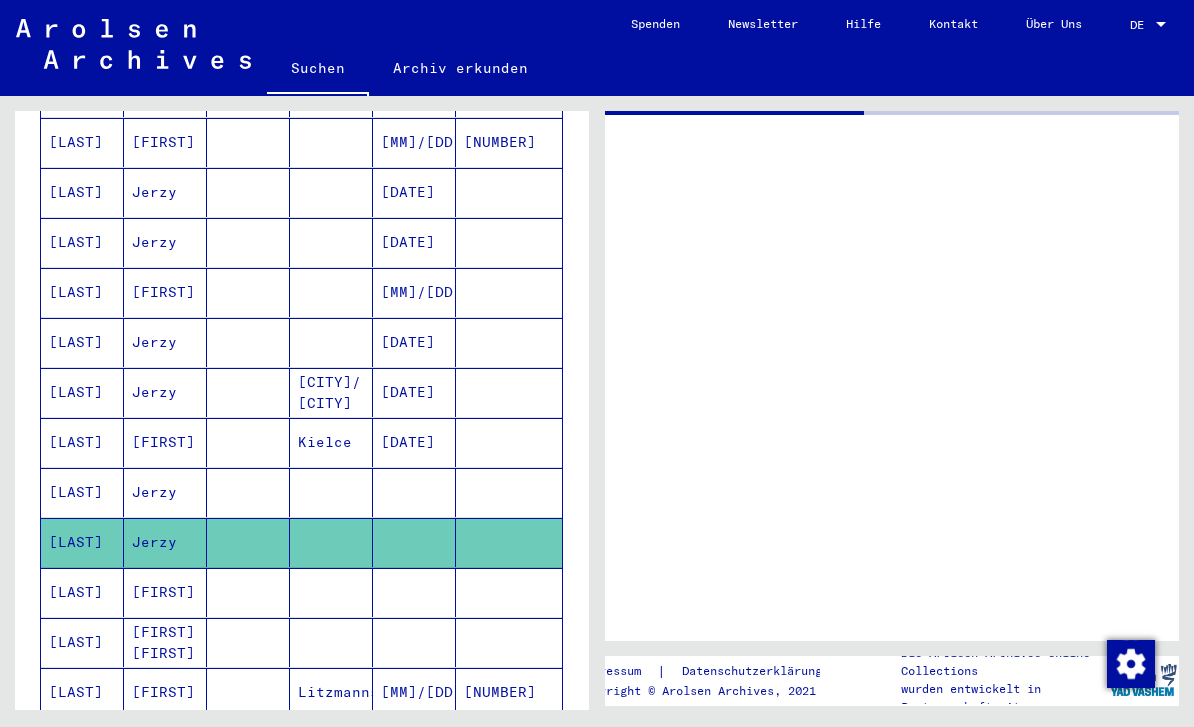 scroll, scrollTop: 0, scrollLeft: 0, axis: both 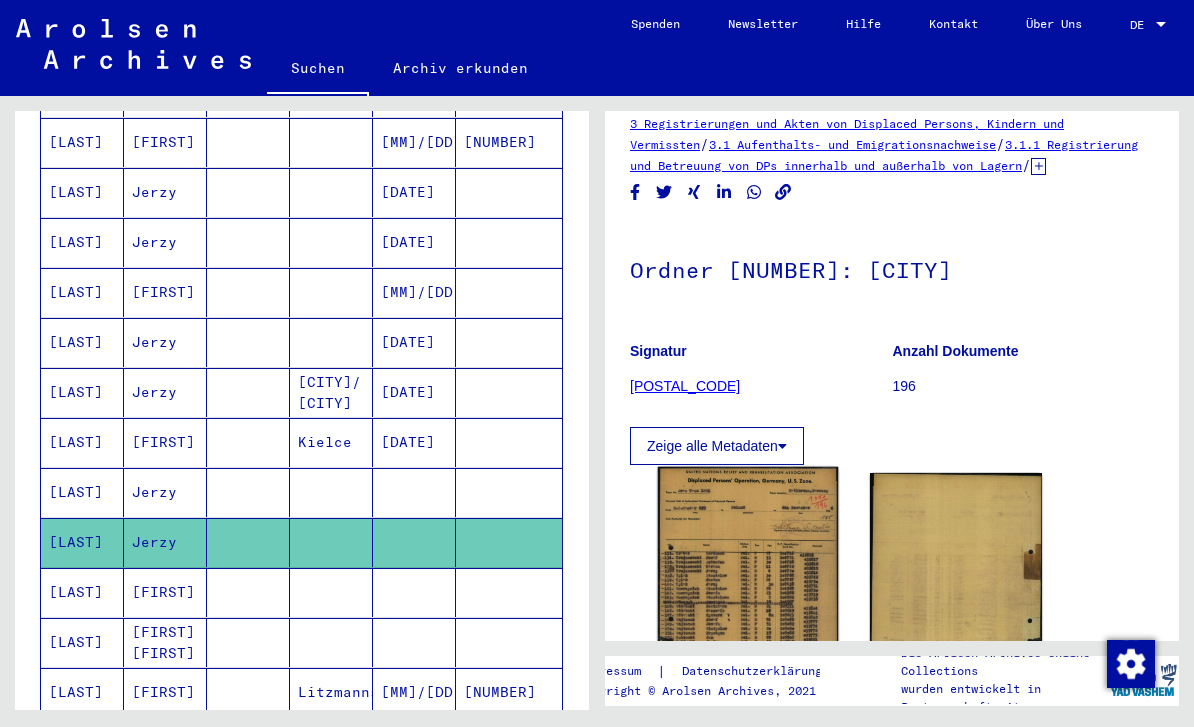 click 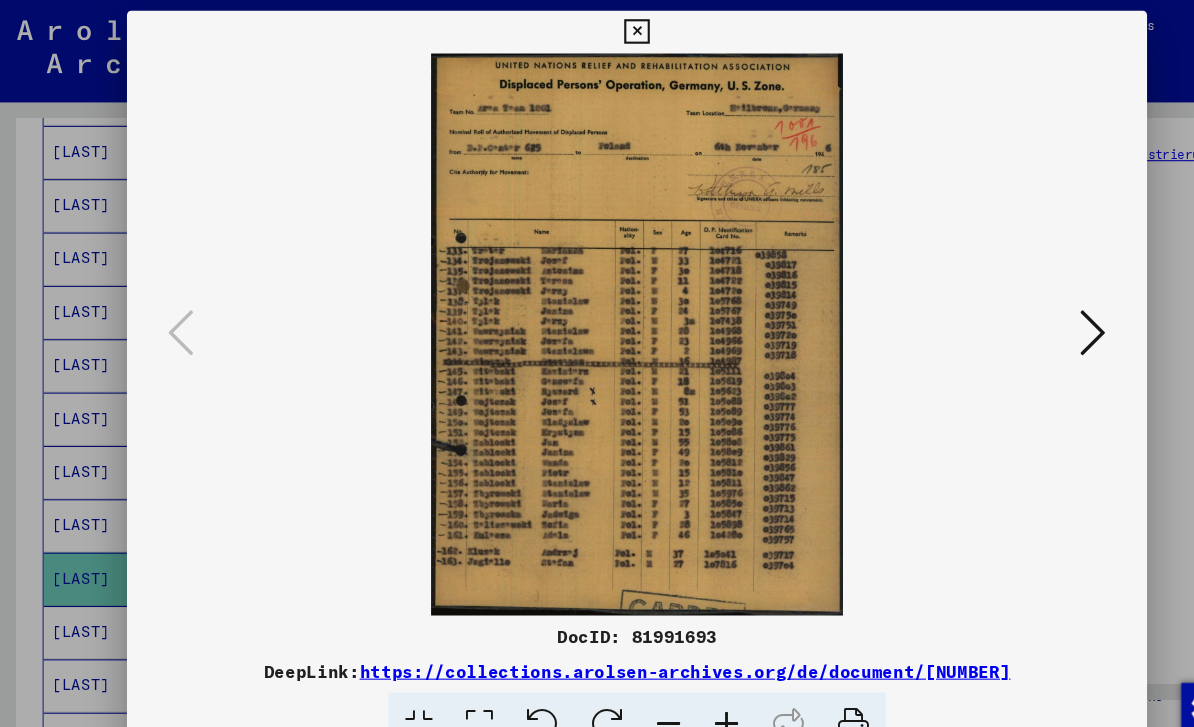 click at bounding box center [597, 363] 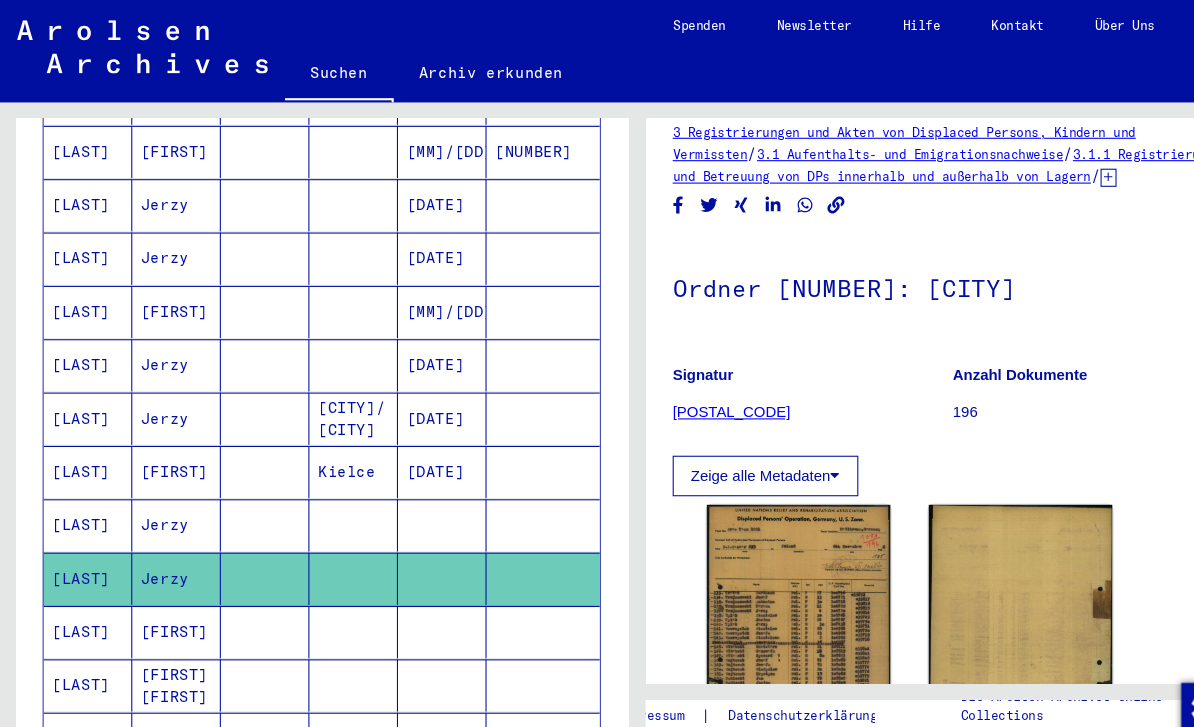 click at bounding box center [414, 642] 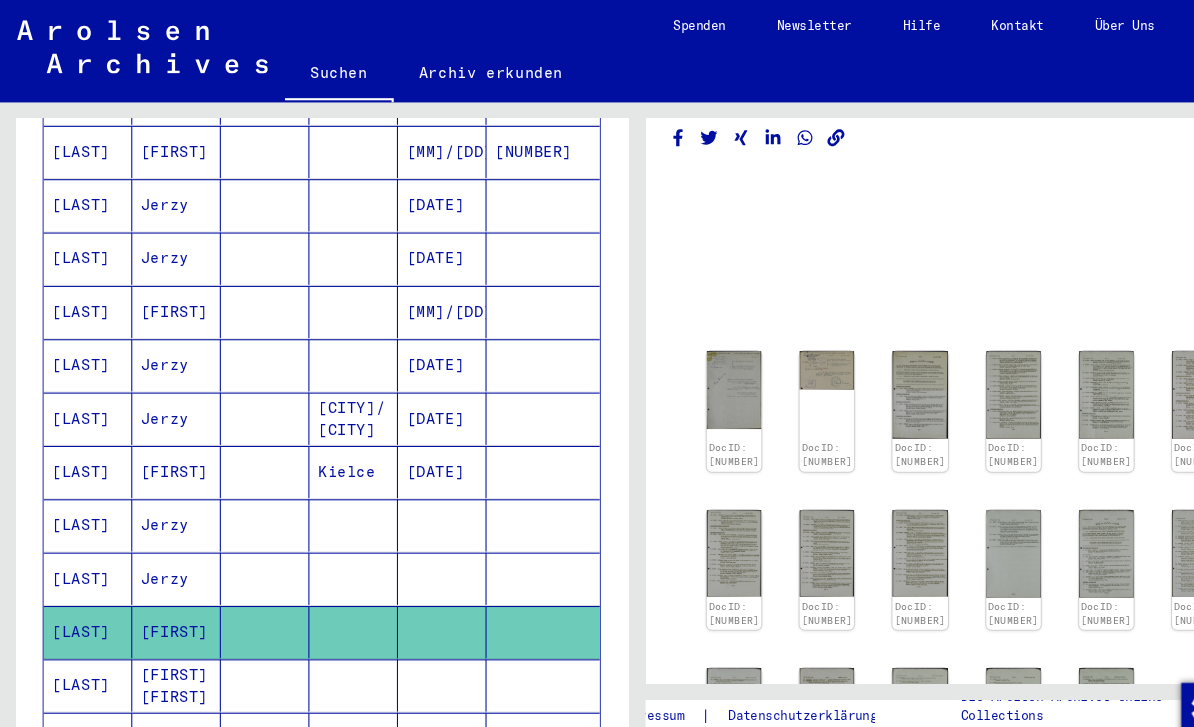 click on "DocID: [NUMBER] DocID: [NUMBER] DocID: [NUMBER] DocID: [NUMBER] DocID: [NUMBER] DocID: [NUMBER] DocID: [NUMBER] DocID: [NUMBER] DocID: [NUMBER] DocID: [NUMBER] DocID: [NUMBER] DocID: [NUMBER] DocID: [NUMBER] DocID: [NUMBER] DocID: [NUMBER] DocID: [NUMBER] DocID: [NUMBER] See comments created before January 2022" 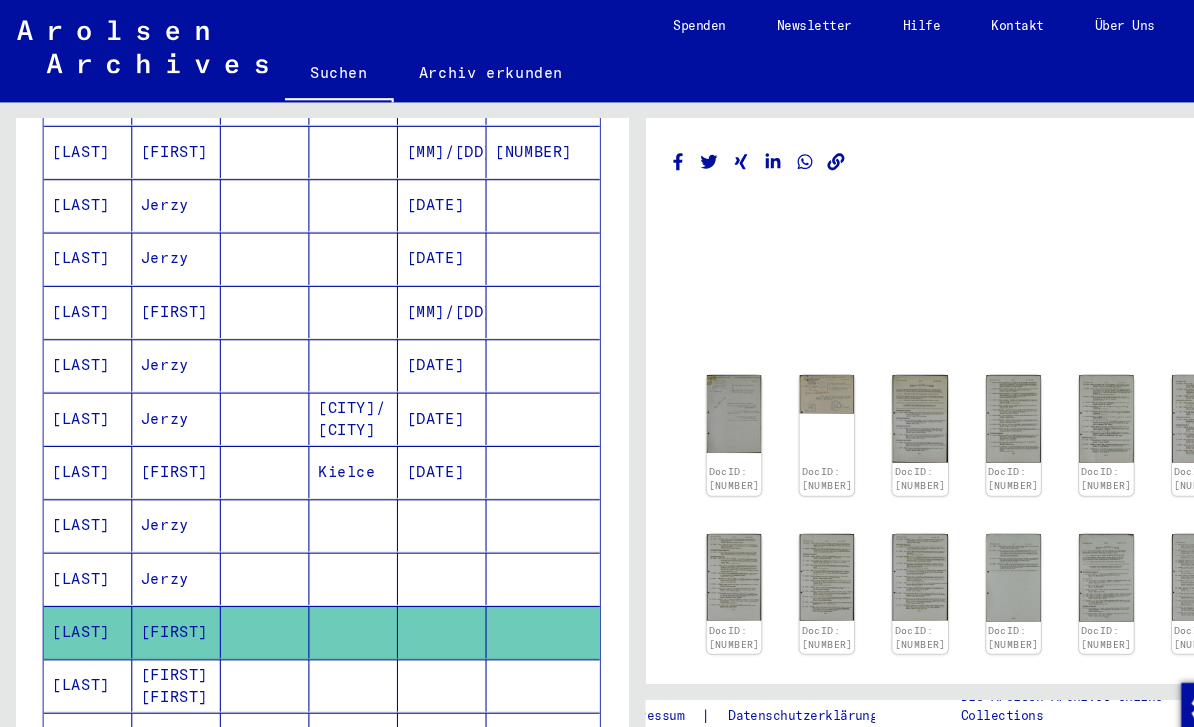 scroll, scrollTop: 0, scrollLeft: 0, axis: both 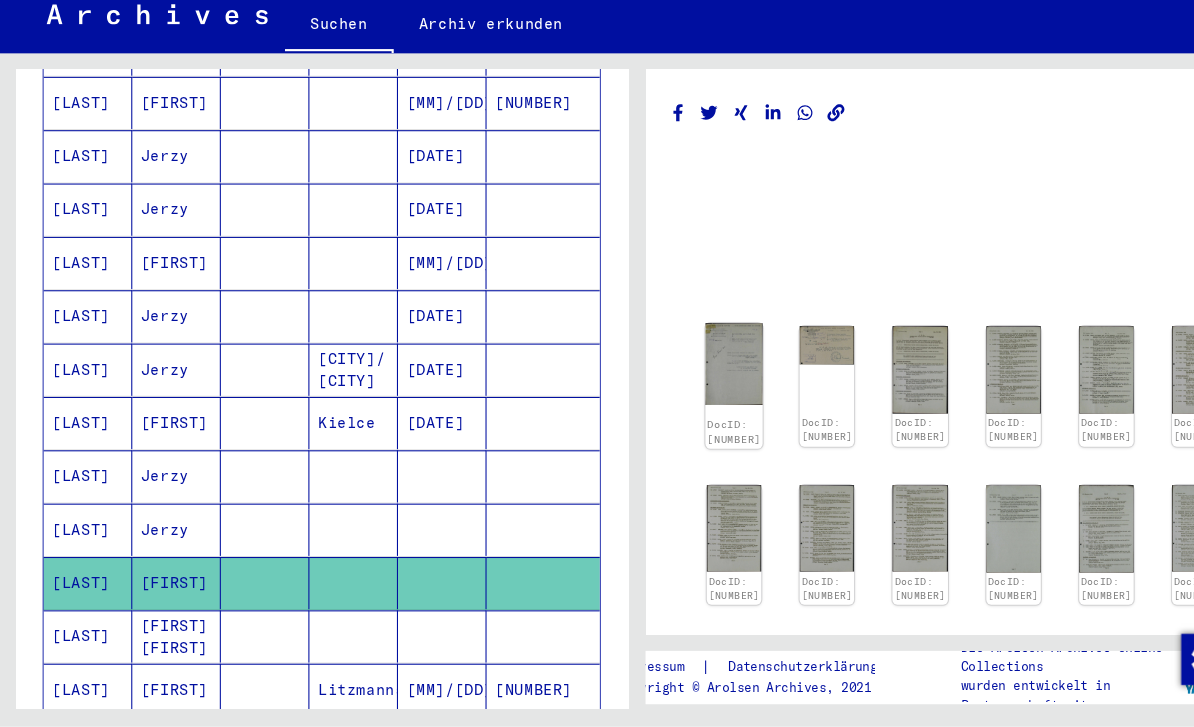 click 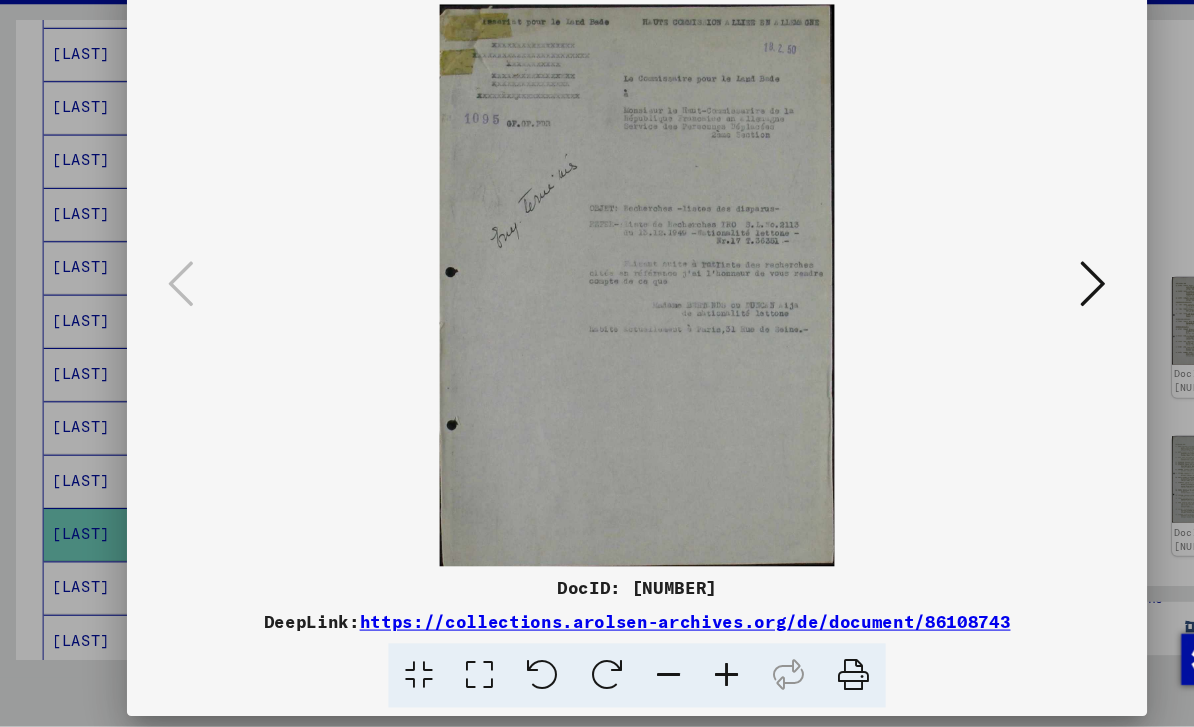 click at bounding box center [597, 363] 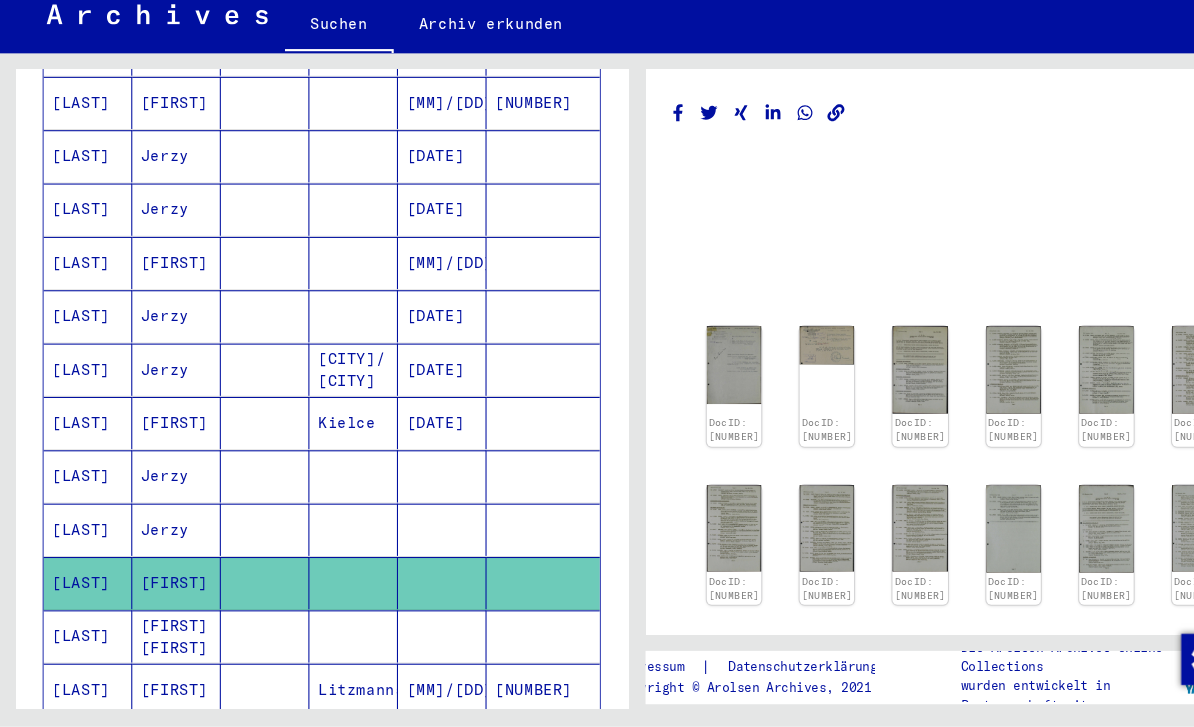 scroll, scrollTop: 0, scrollLeft: 0, axis: both 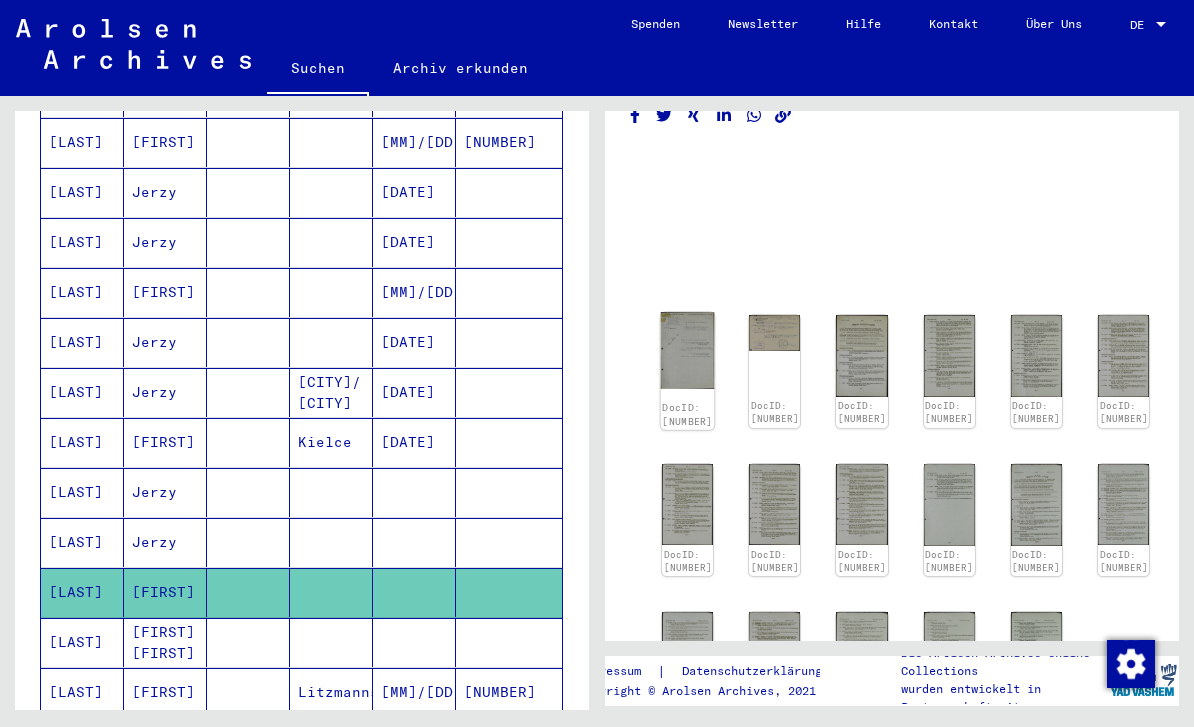click 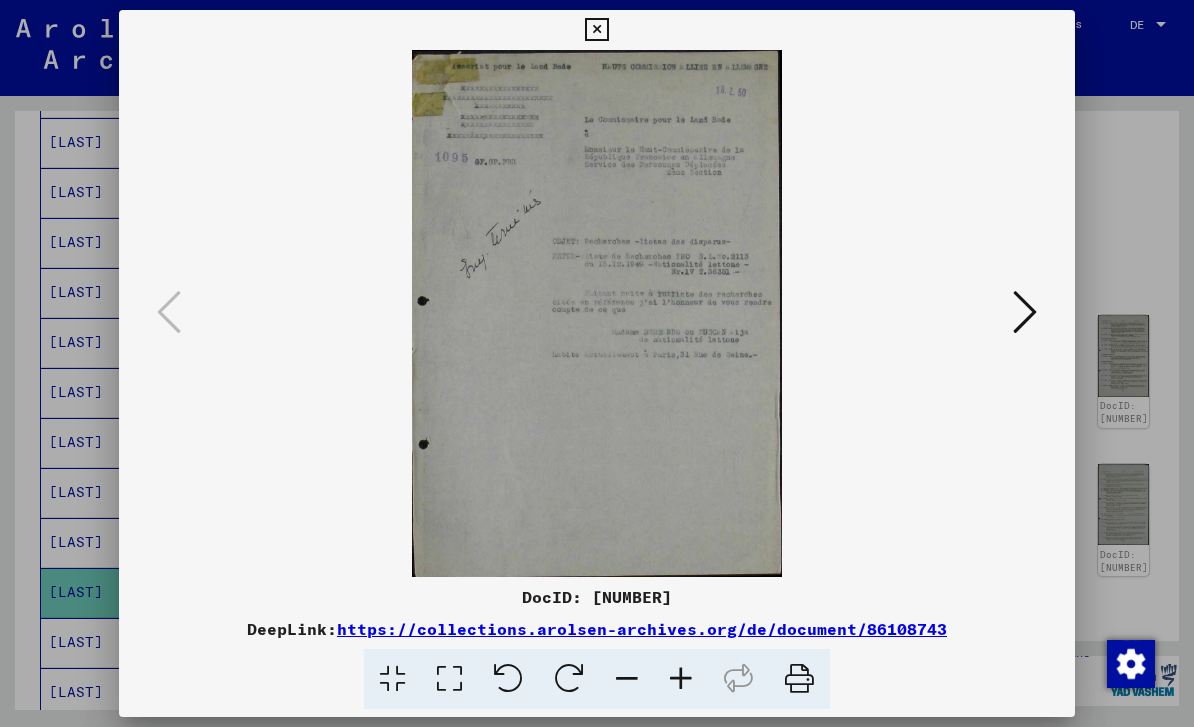 click at bounding box center [1025, 313] 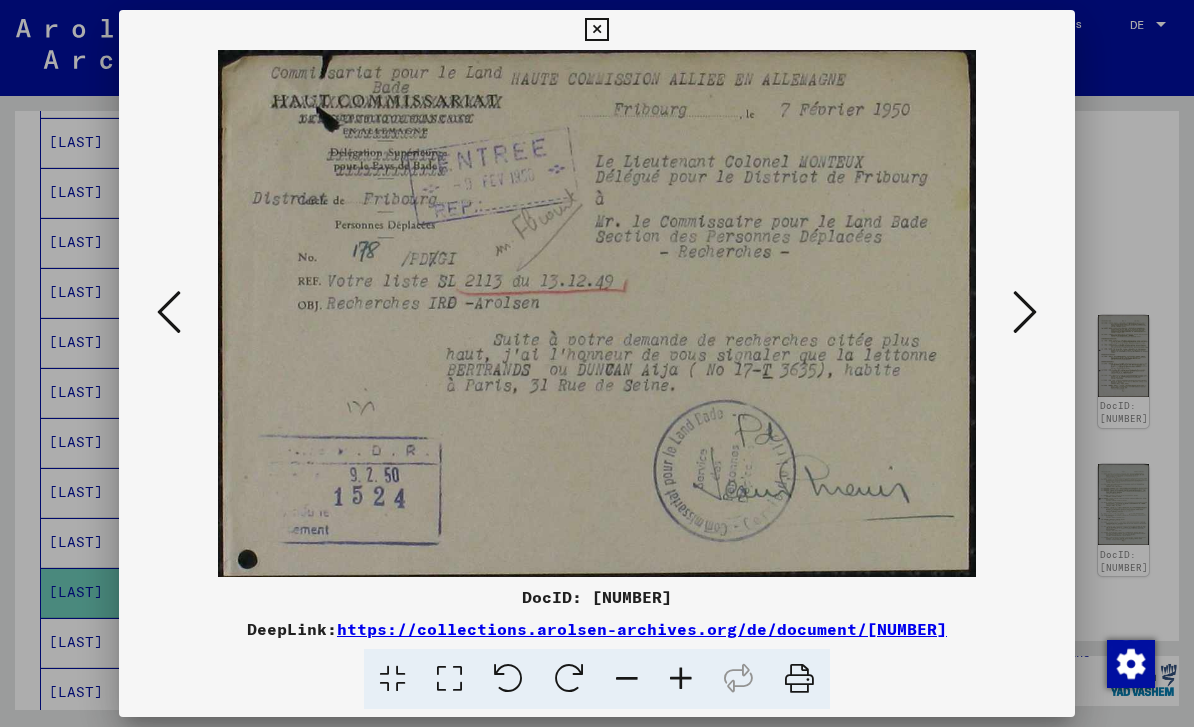 click at bounding box center [1025, 312] 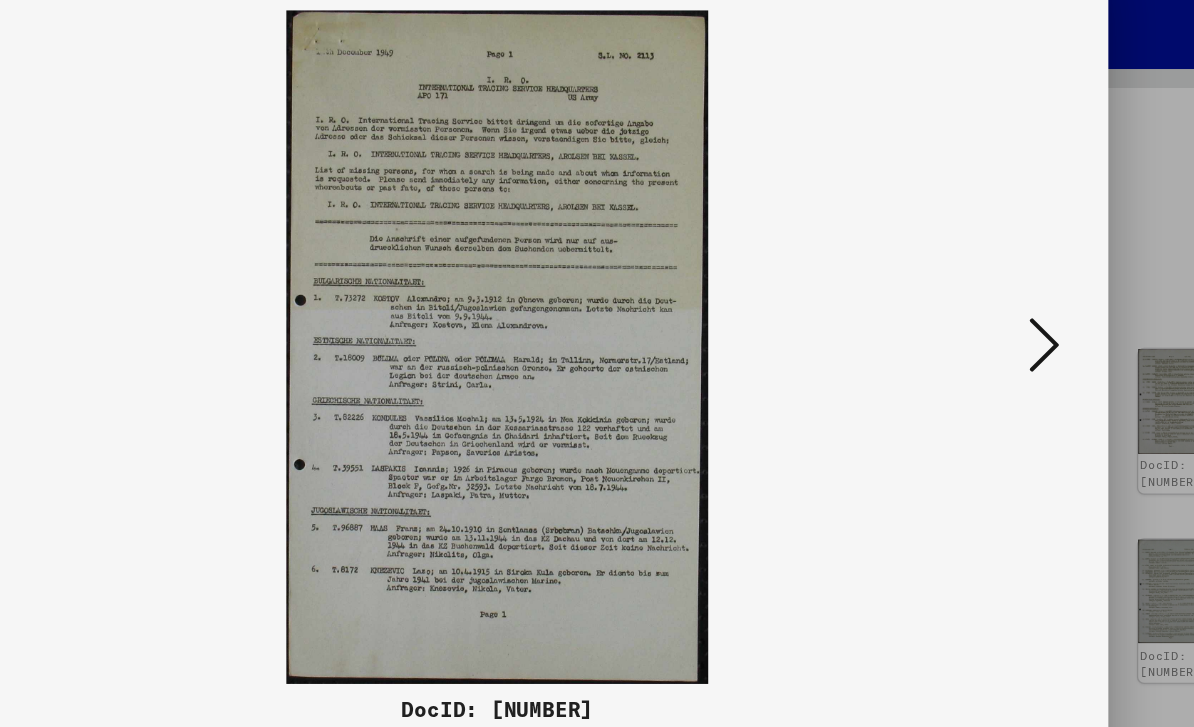 click at bounding box center (1025, 312) 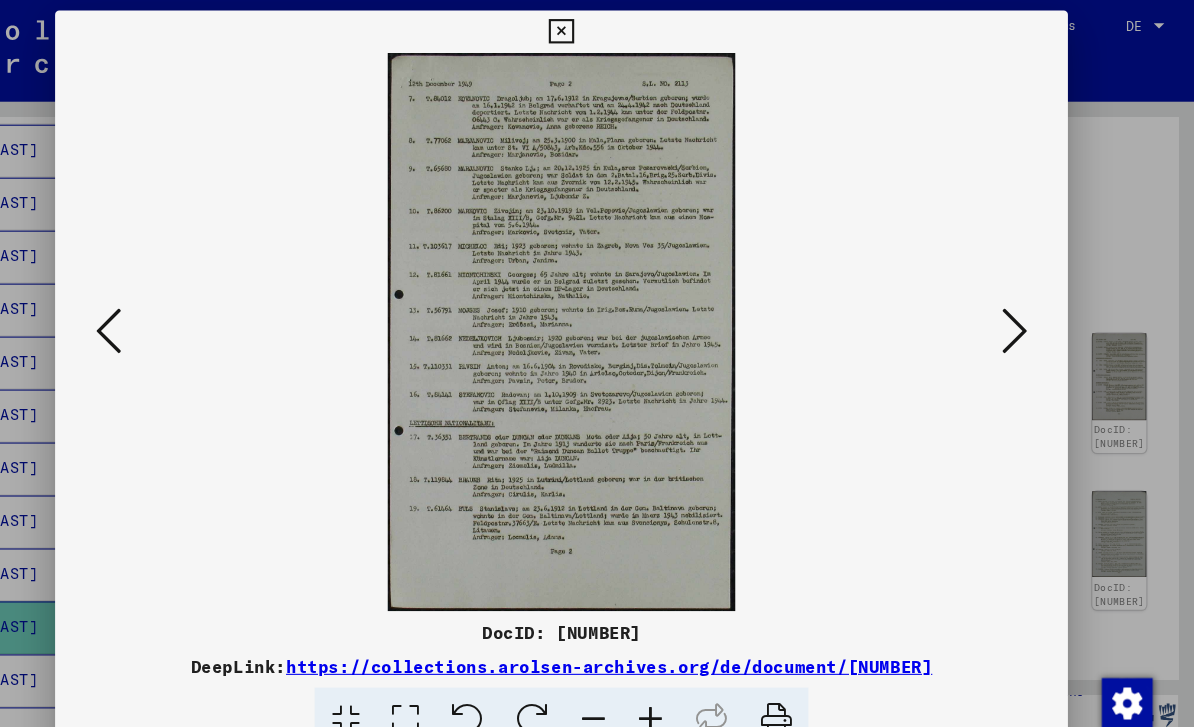 click at bounding box center (169, 312) 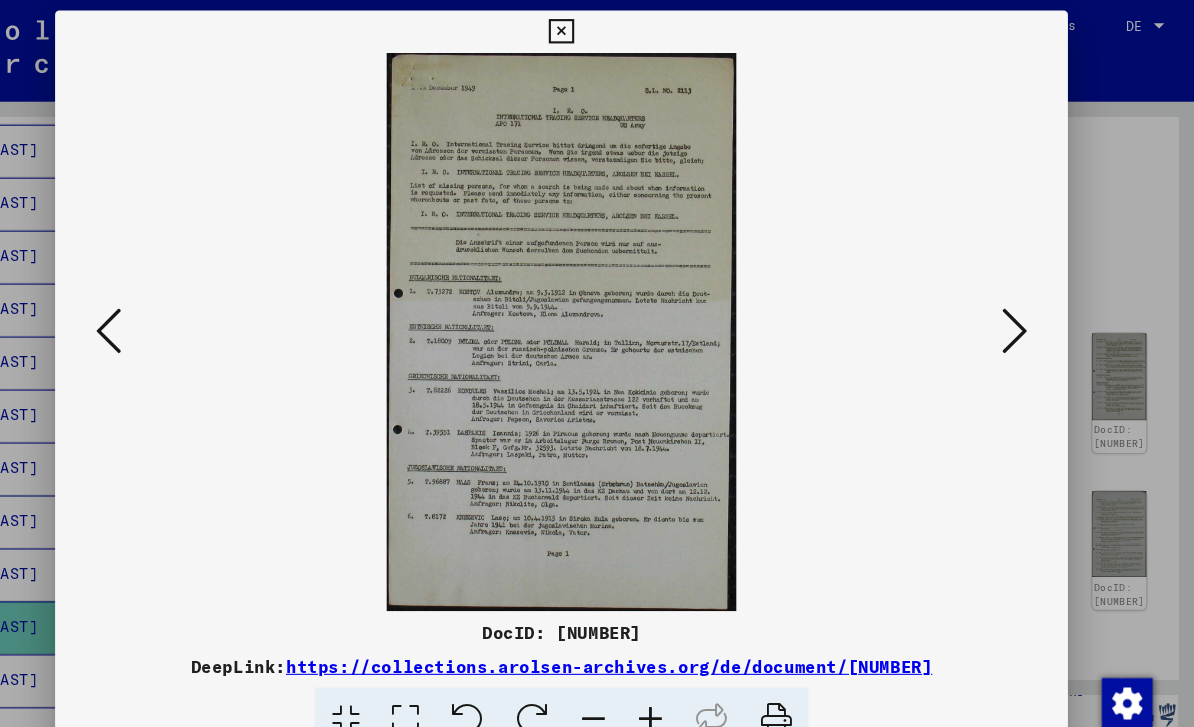 click at bounding box center (1025, 312) 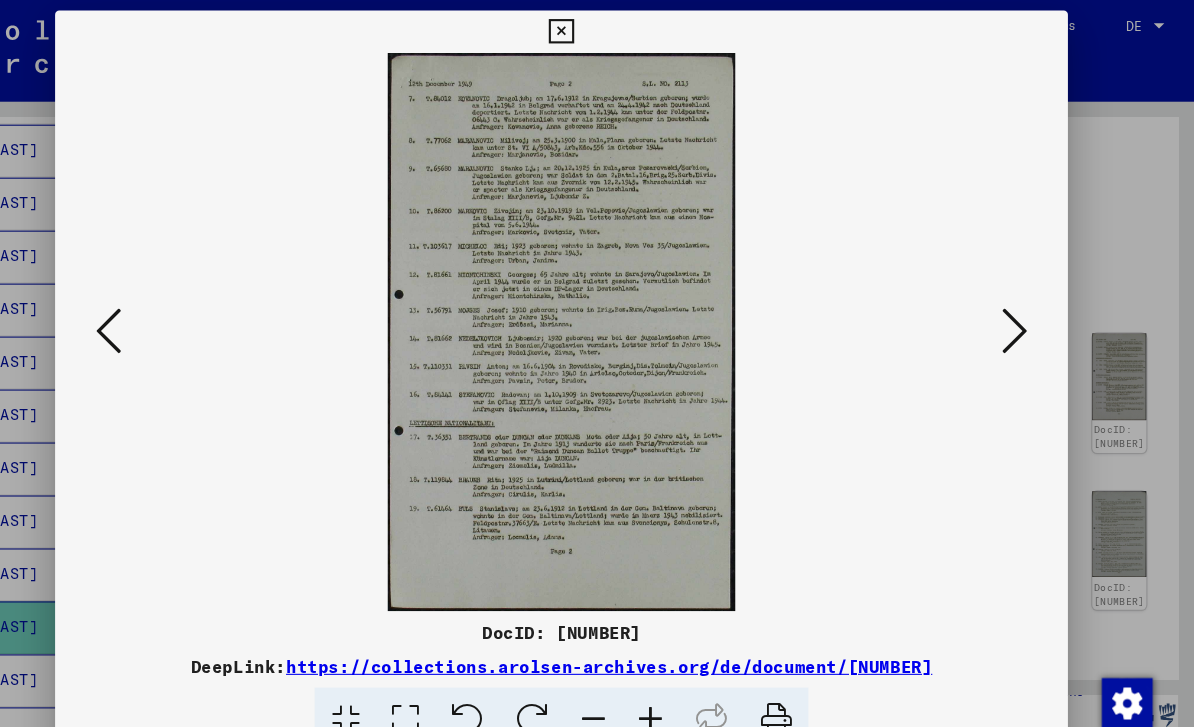 click at bounding box center (1025, 312) 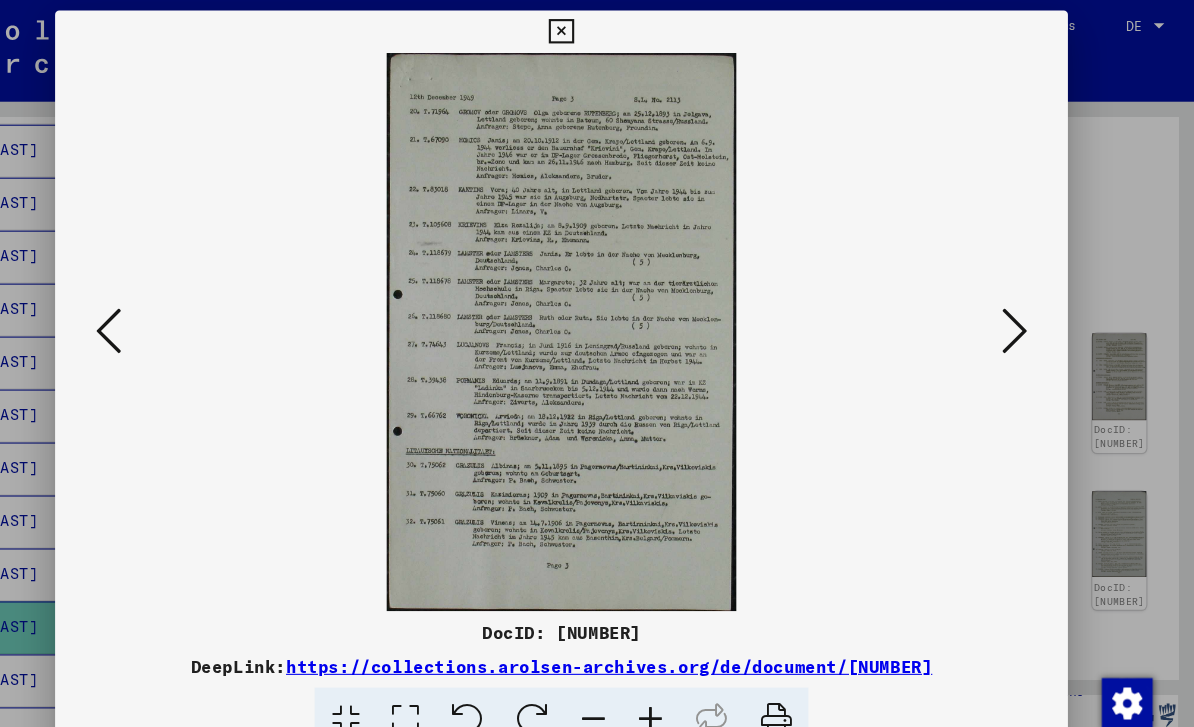 click at bounding box center [1025, 312] 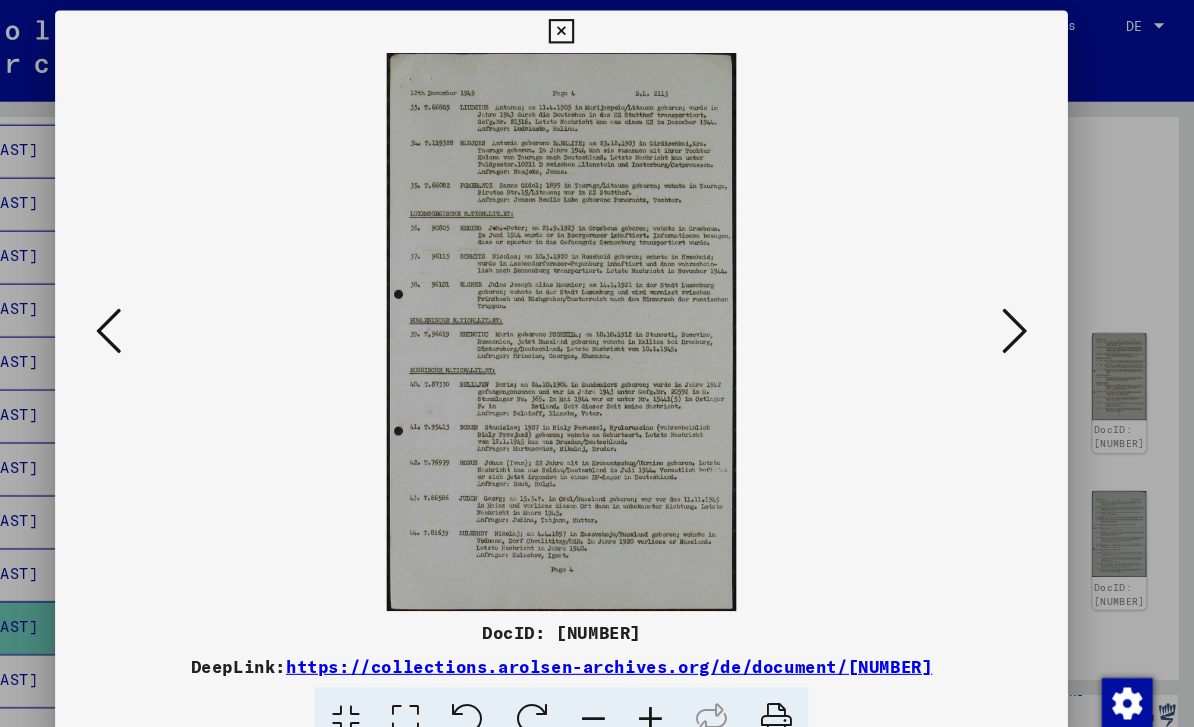 click at bounding box center (1025, 312) 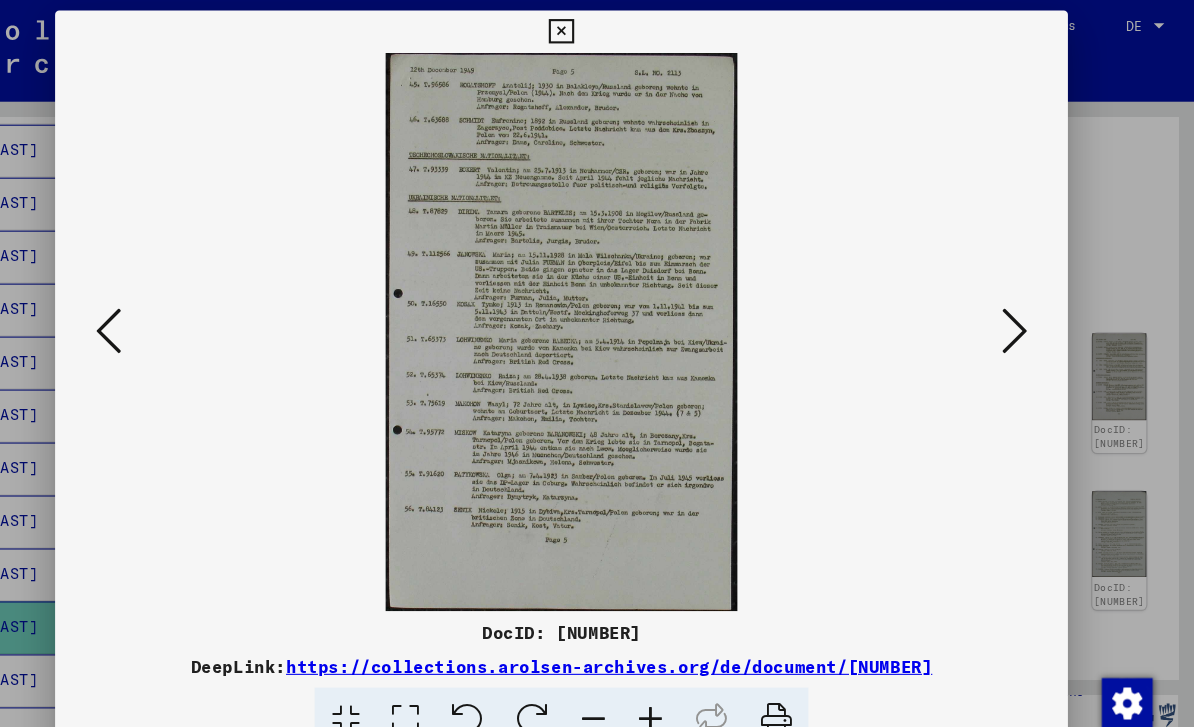 click at bounding box center [1025, 312] 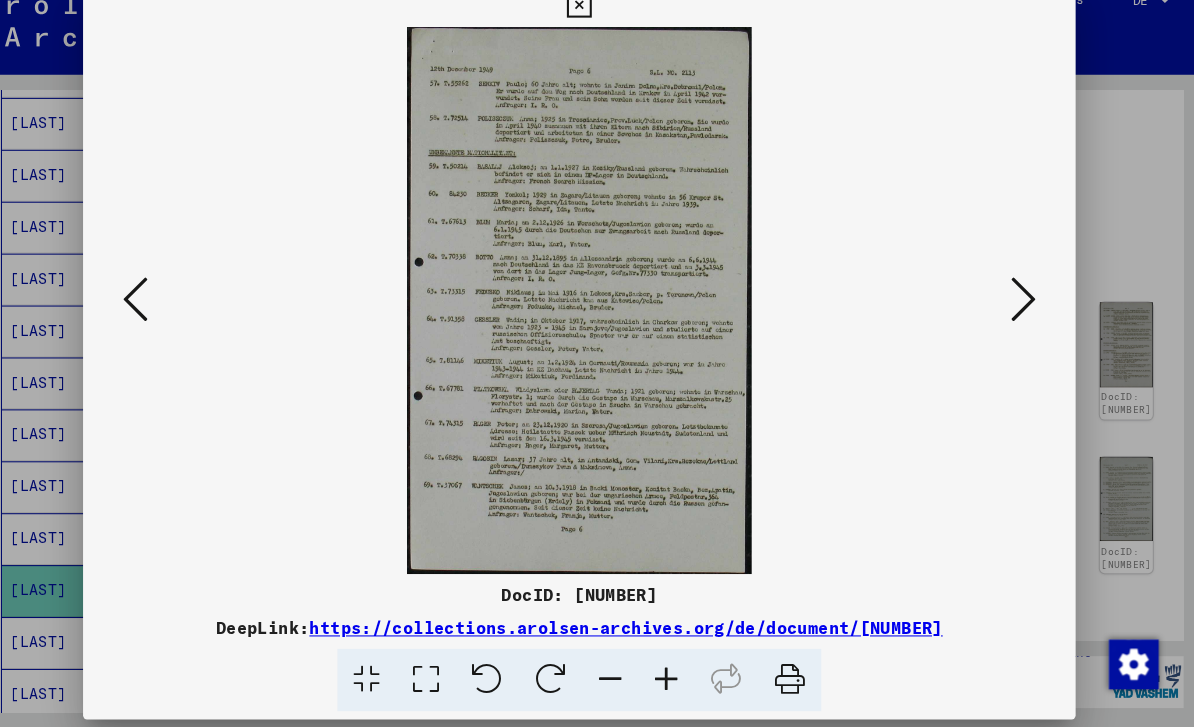 click at bounding box center (1025, 312) 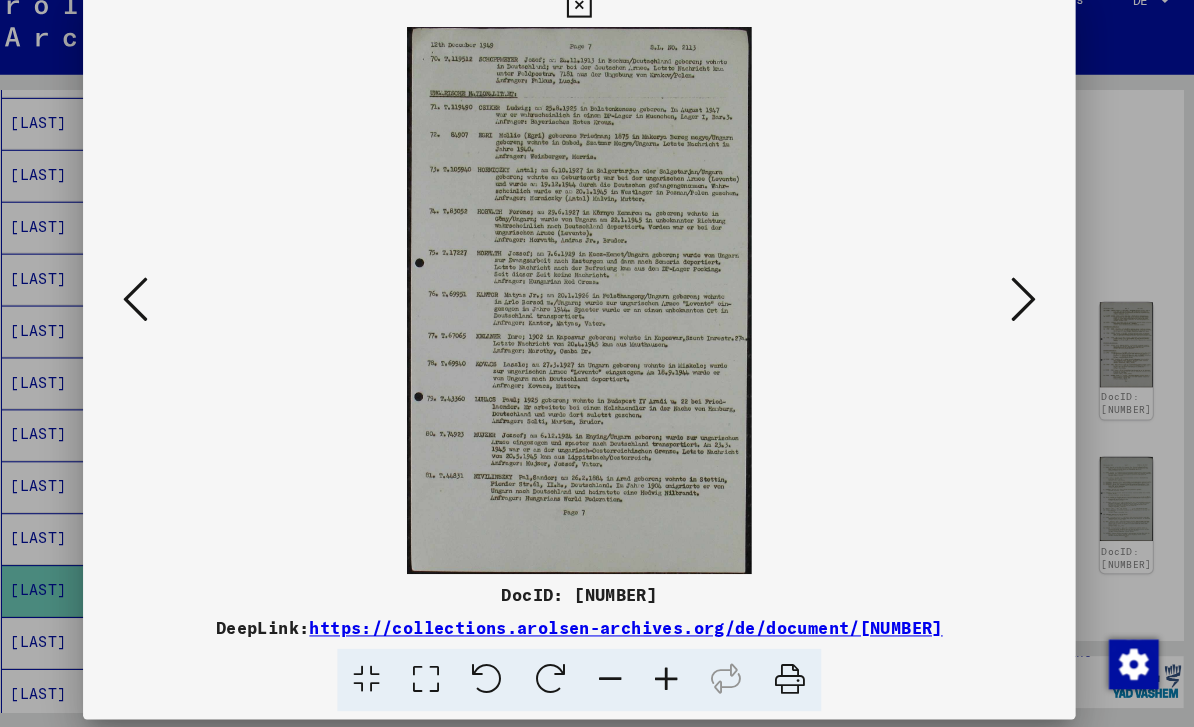 click at bounding box center [1025, 312] 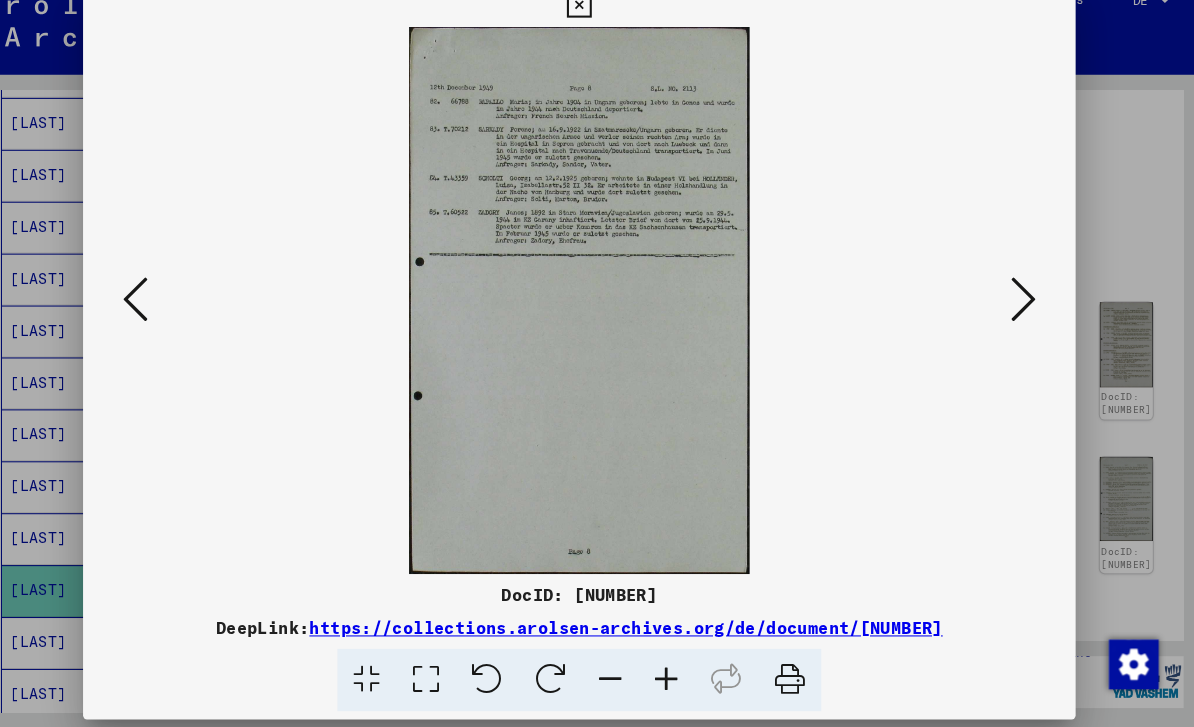 click at bounding box center [1025, 312] 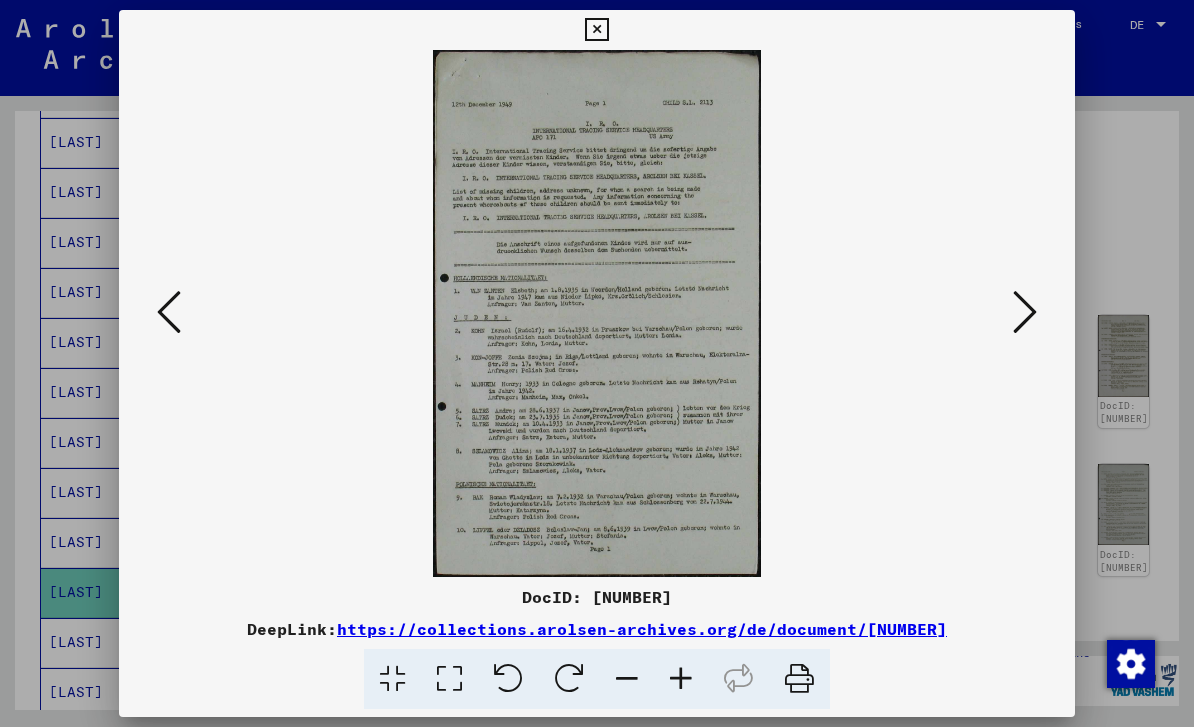click at bounding box center [1025, 312] 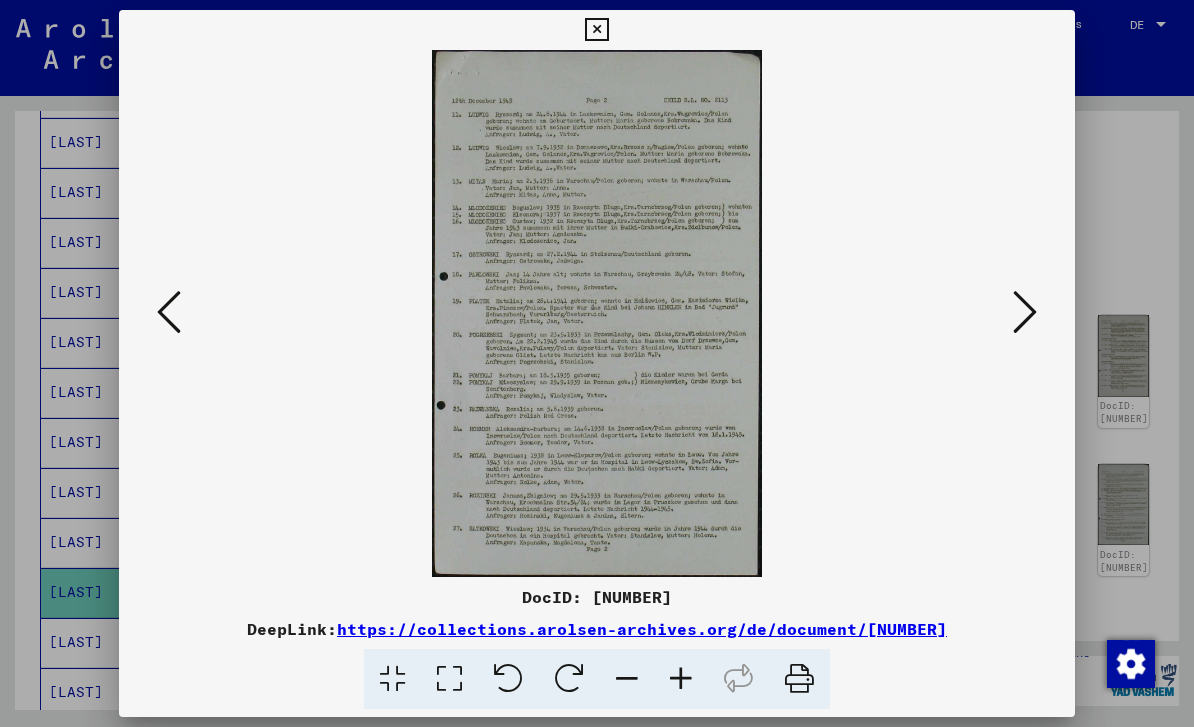 click at bounding box center (596, 313) 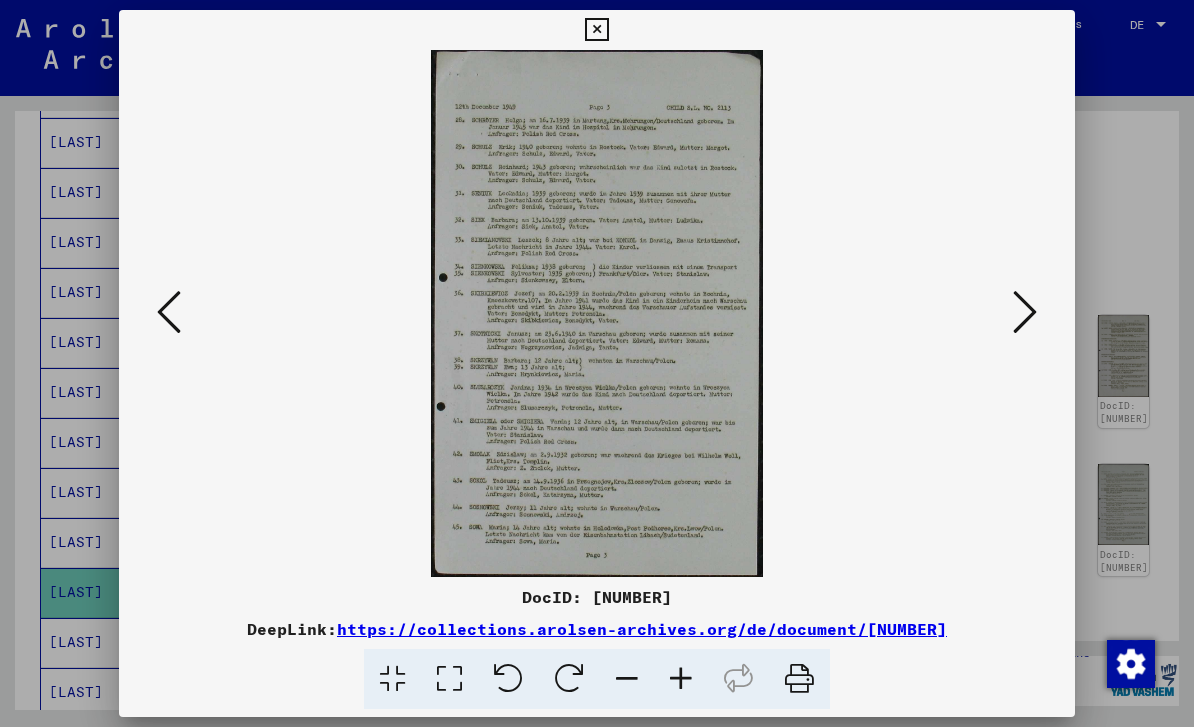 click at bounding box center [1025, 313] 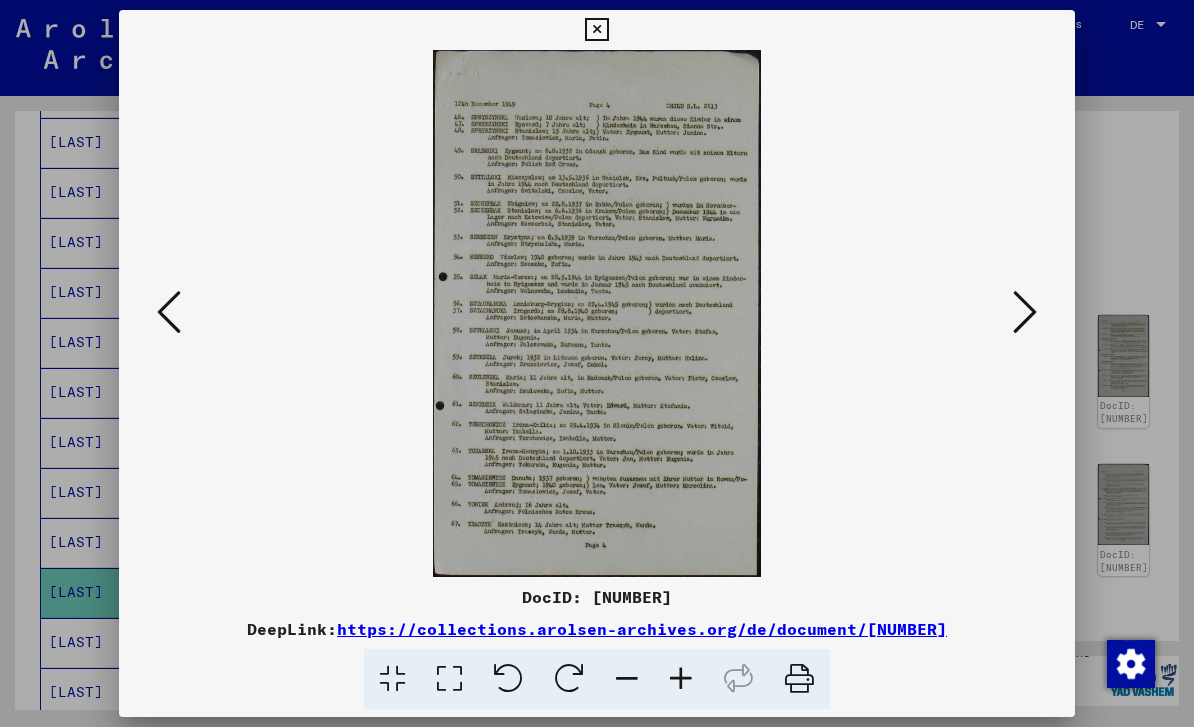 click at bounding box center [1025, 312] 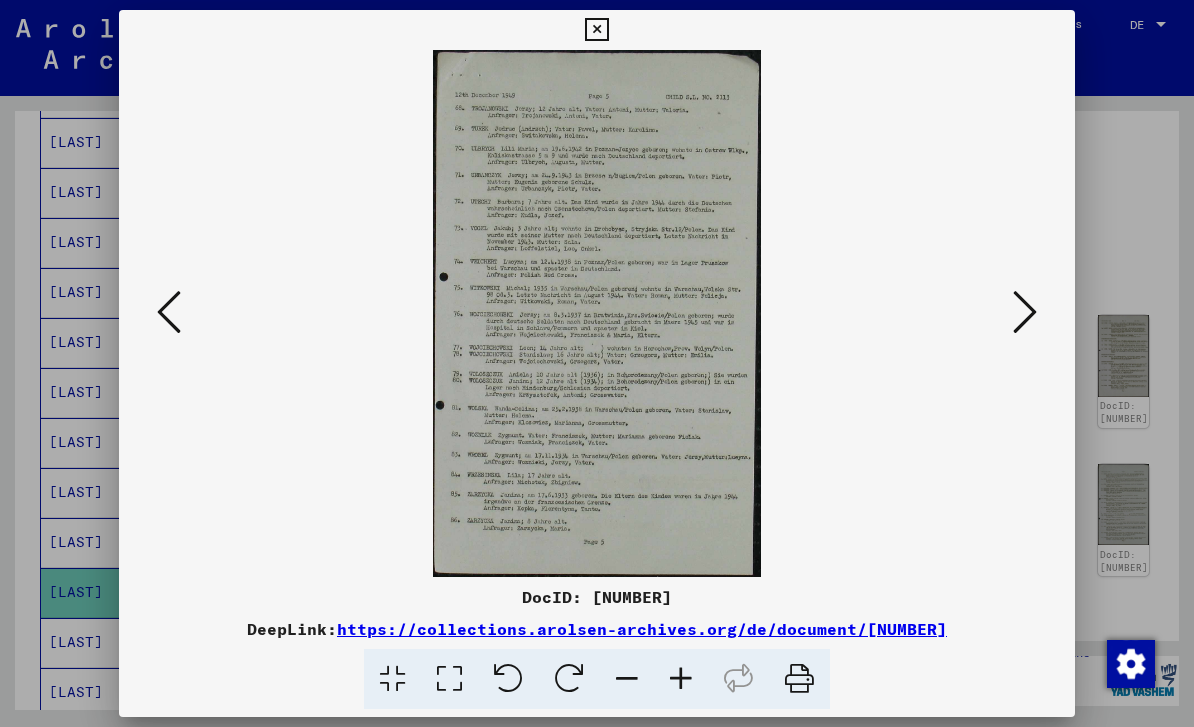 click at bounding box center (1025, 312) 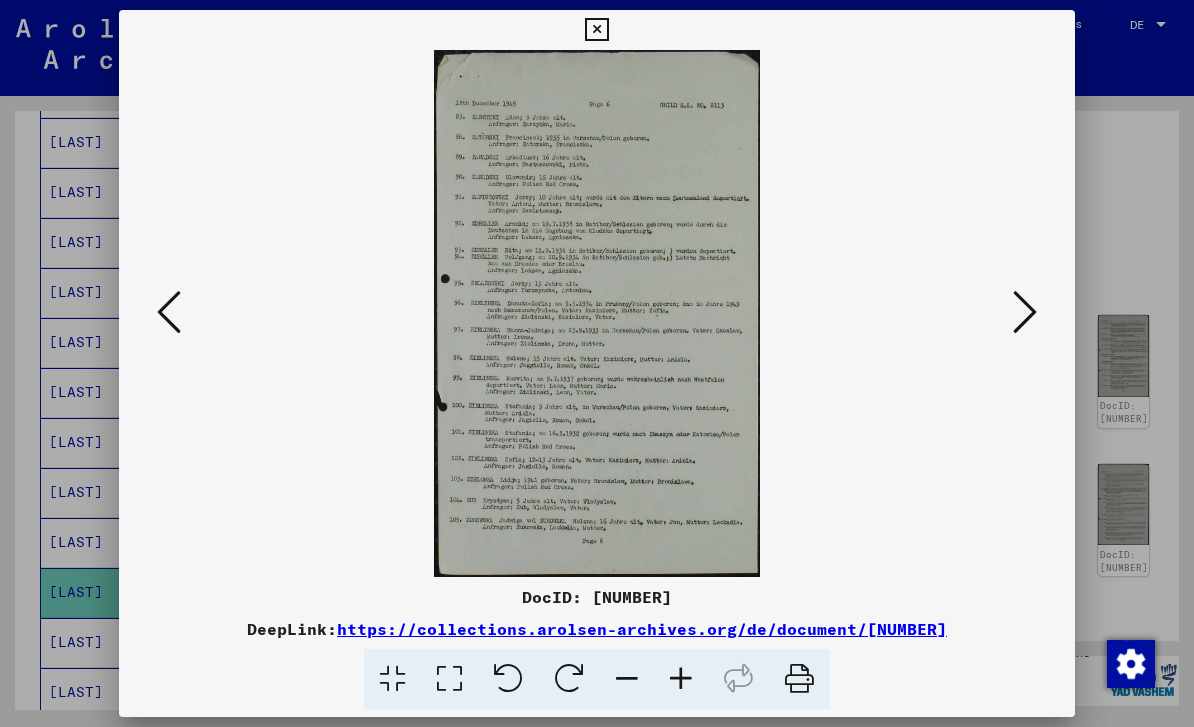 click at bounding box center (597, 363) 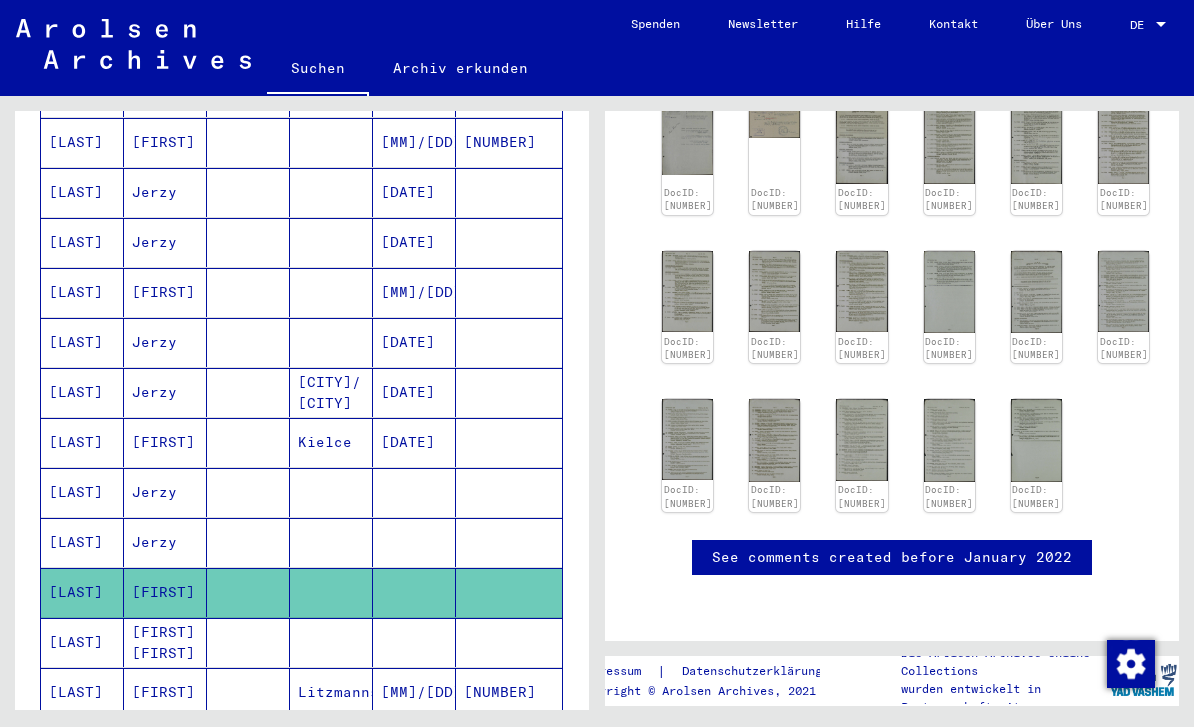 scroll, scrollTop: 474, scrollLeft: 0, axis: vertical 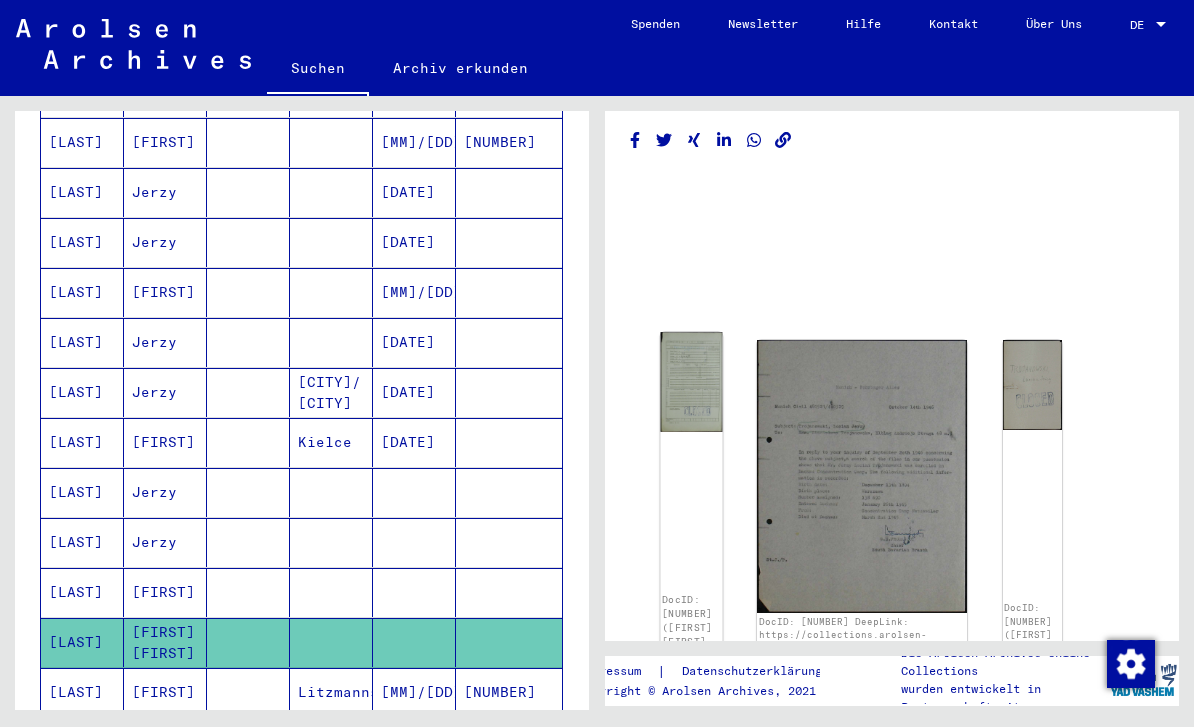 click 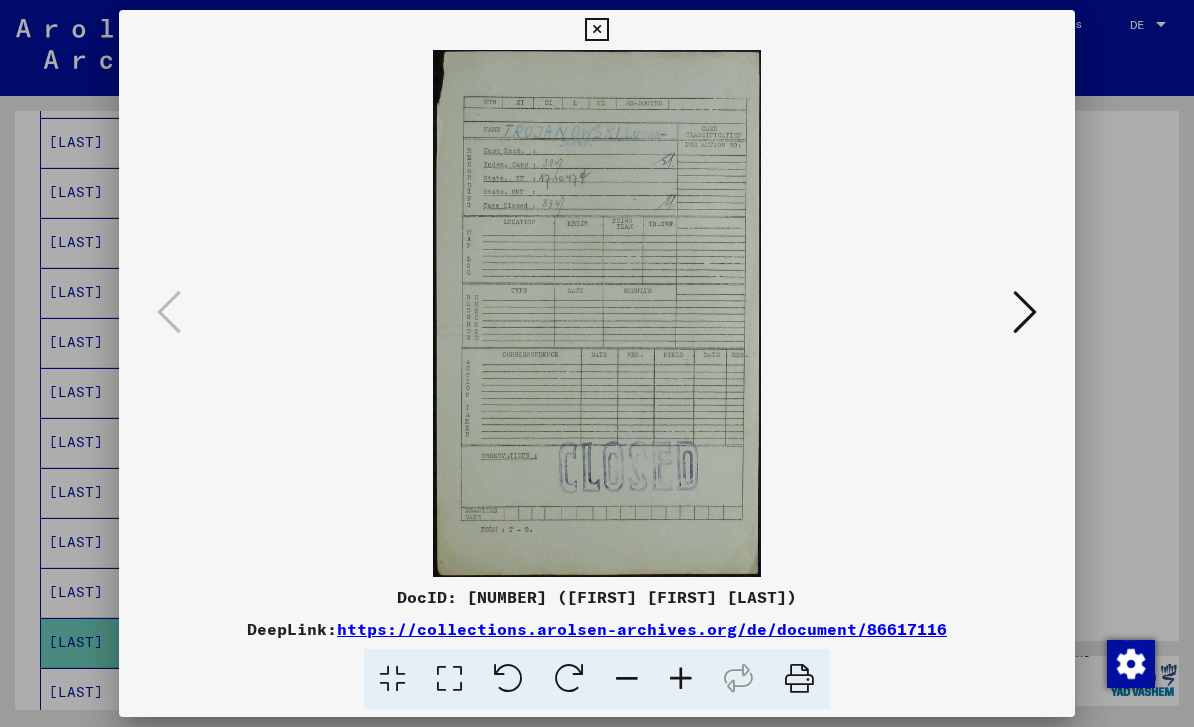 click at bounding box center (1025, 312) 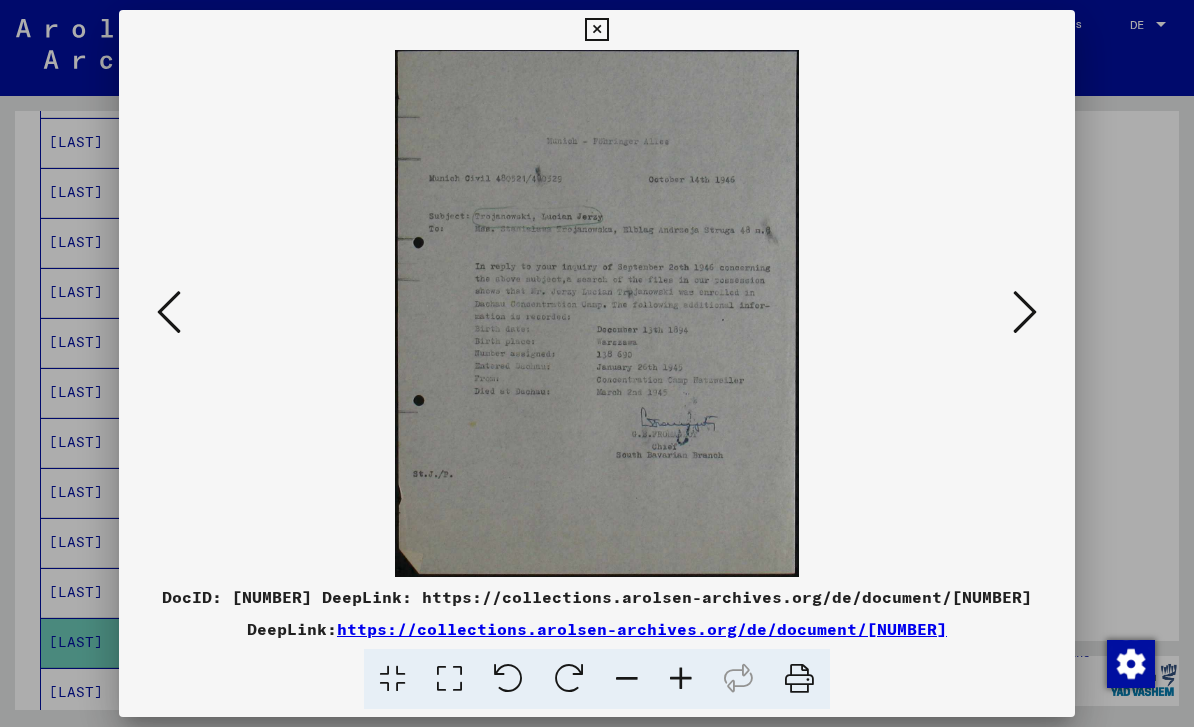 click at bounding box center [597, 363] 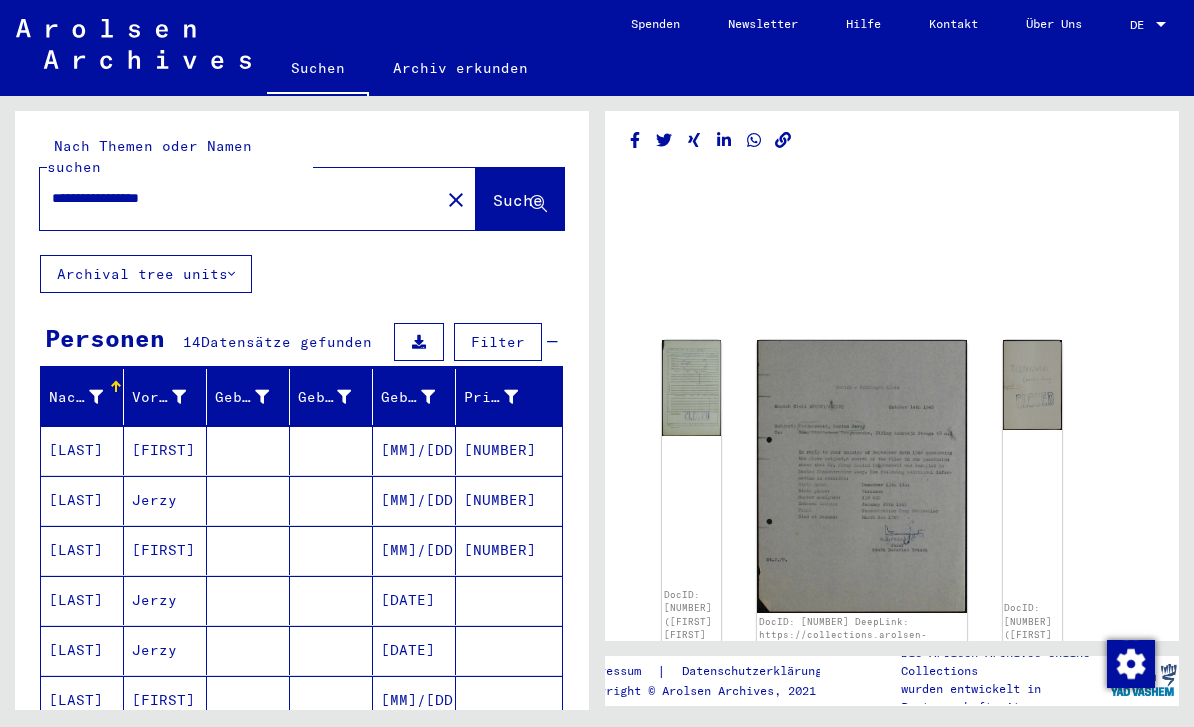 scroll, scrollTop: -1, scrollLeft: 0, axis: vertical 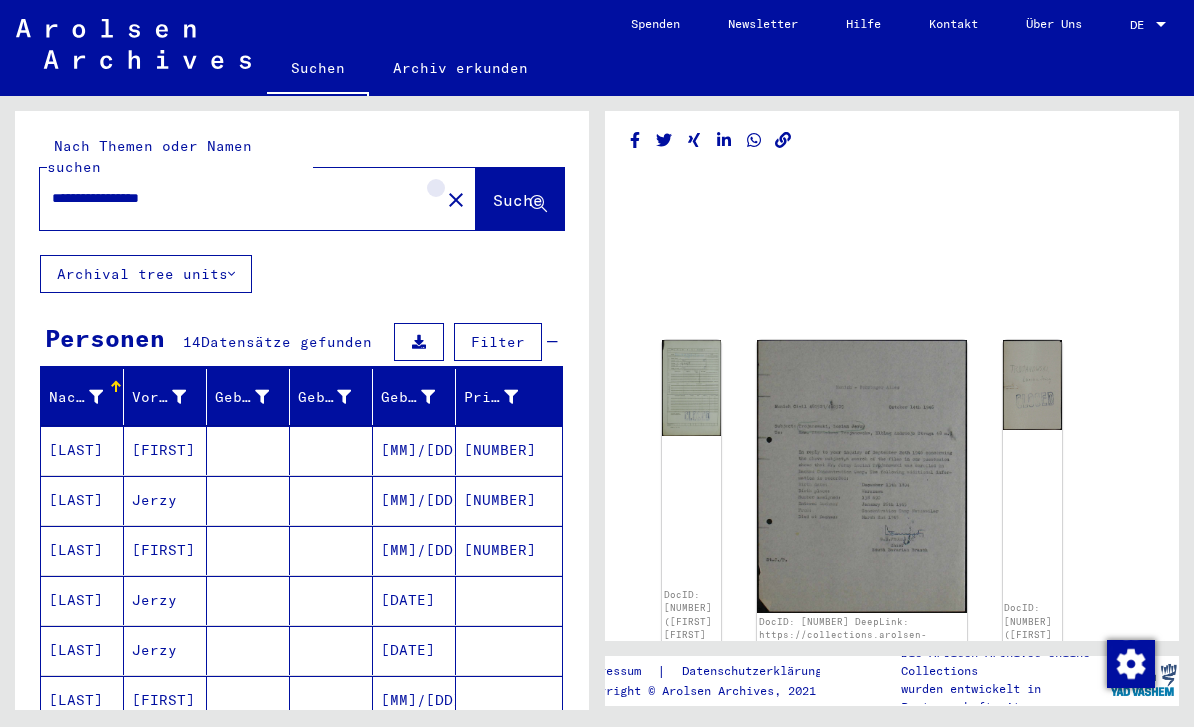 click on "close" 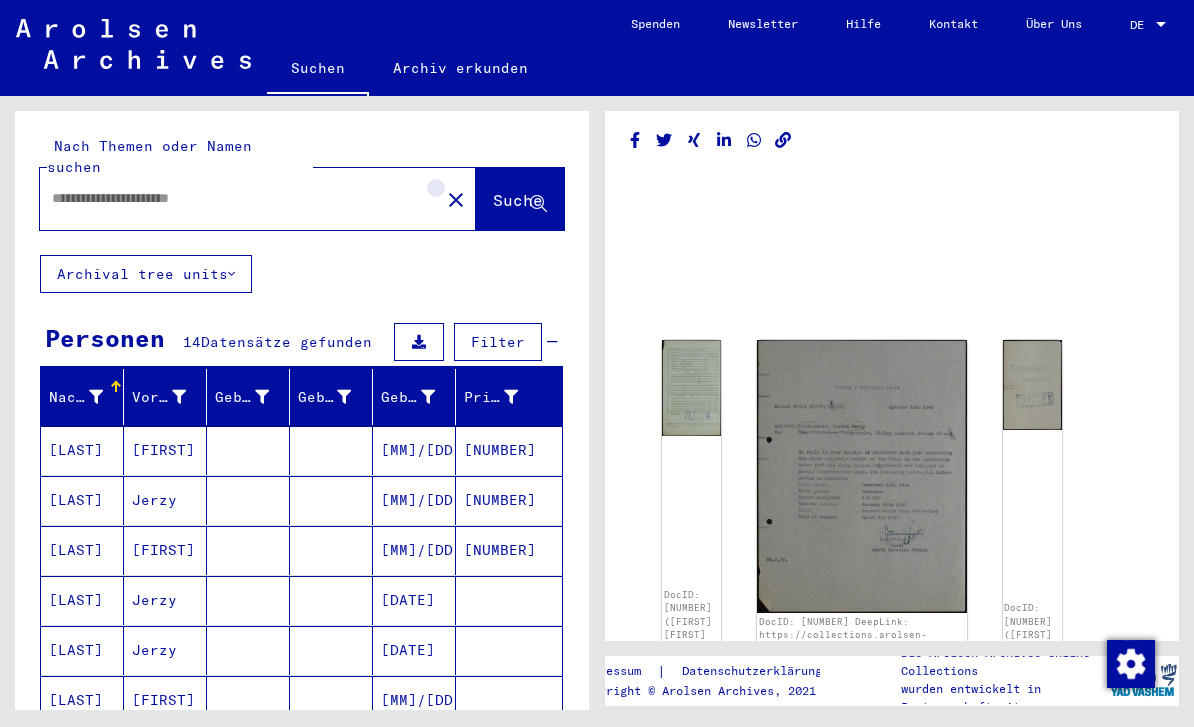 scroll, scrollTop: 0, scrollLeft: 0, axis: both 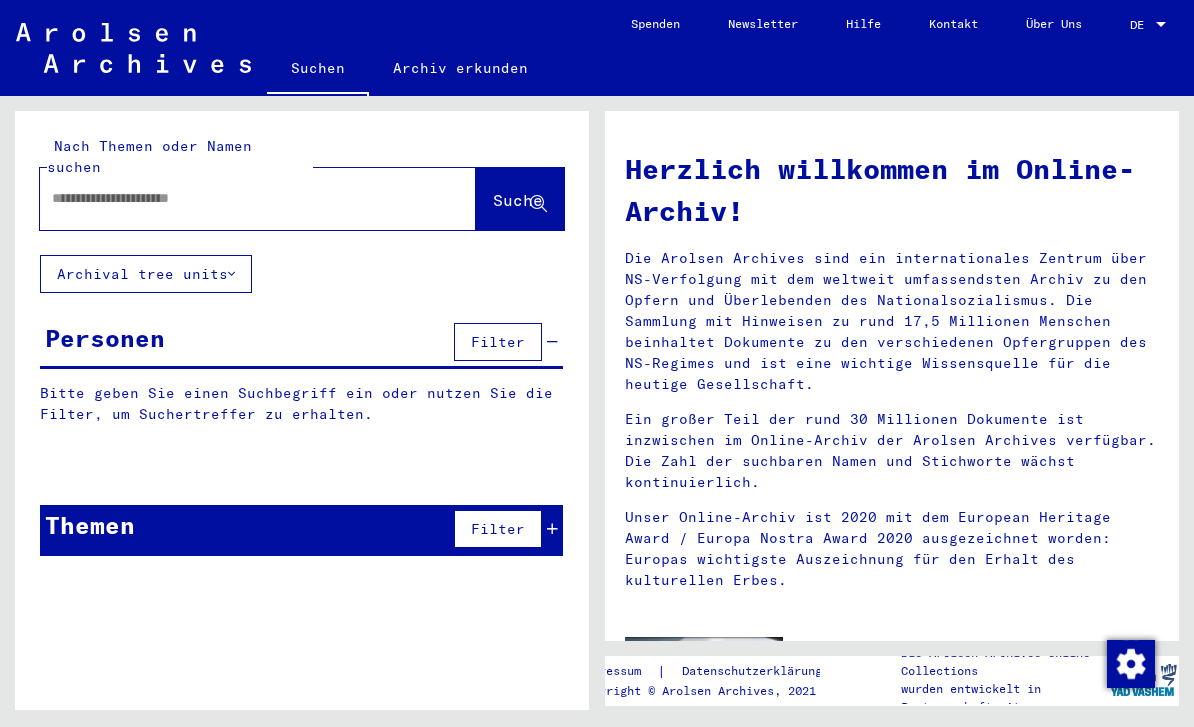 click at bounding box center [234, 198] 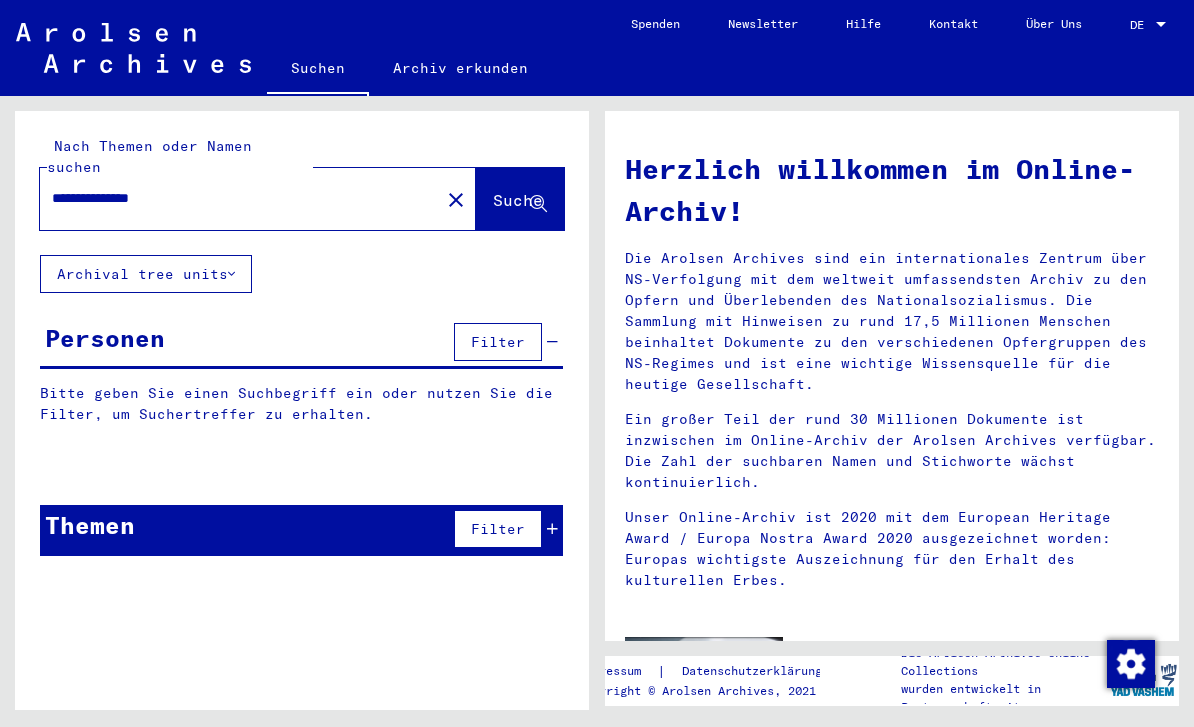 type on "**********" 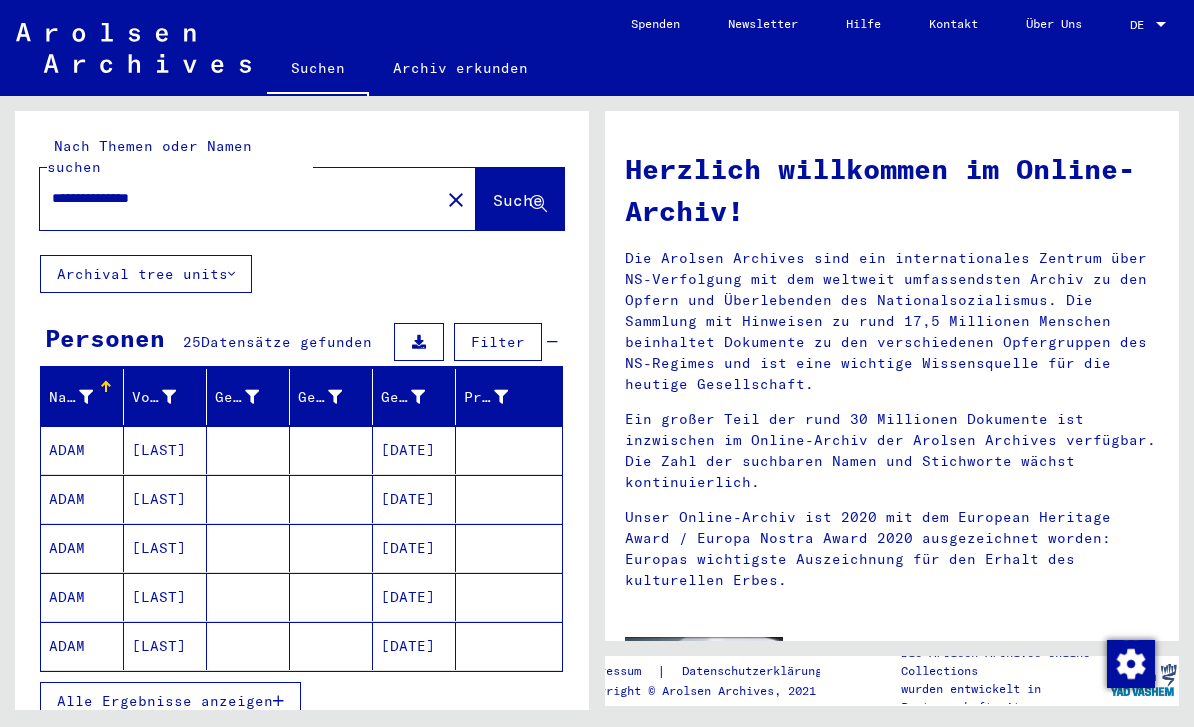click on "[DATE]" at bounding box center [414, 499] 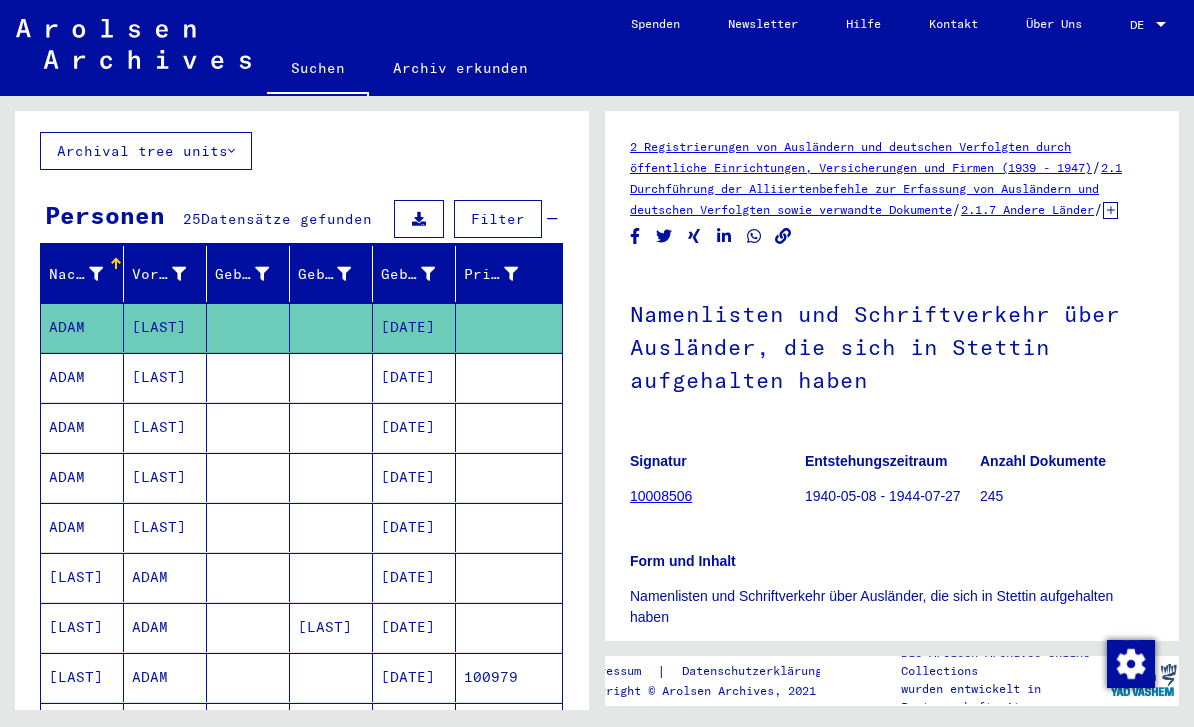 scroll, scrollTop: 335, scrollLeft: 0, axis: vertical 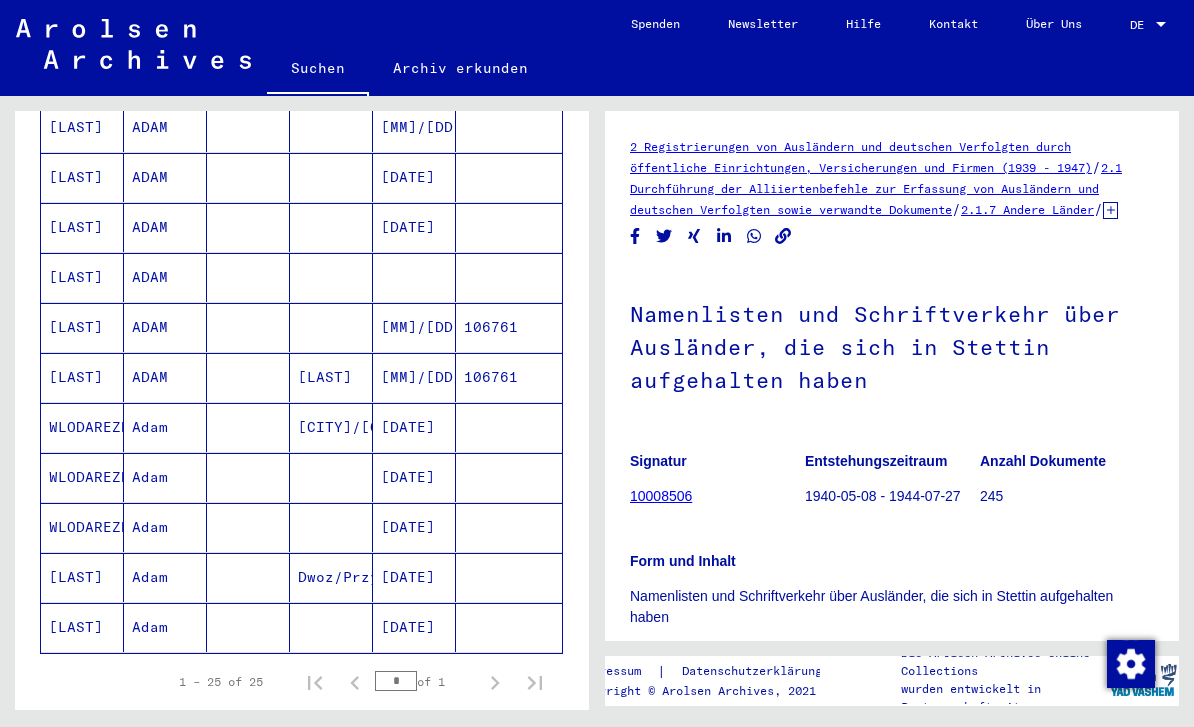 click at bounding box center (414, 327) 